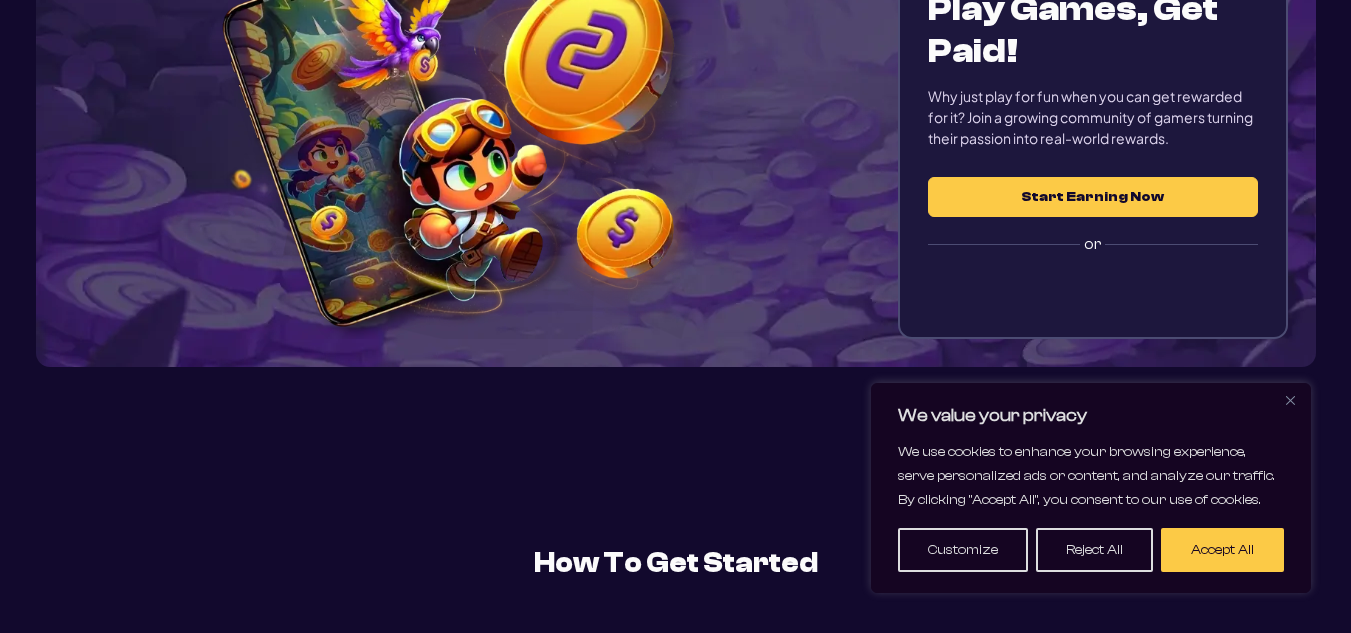 scroll, scrollTop: 109, scrollLeft: 0, axis: vertical 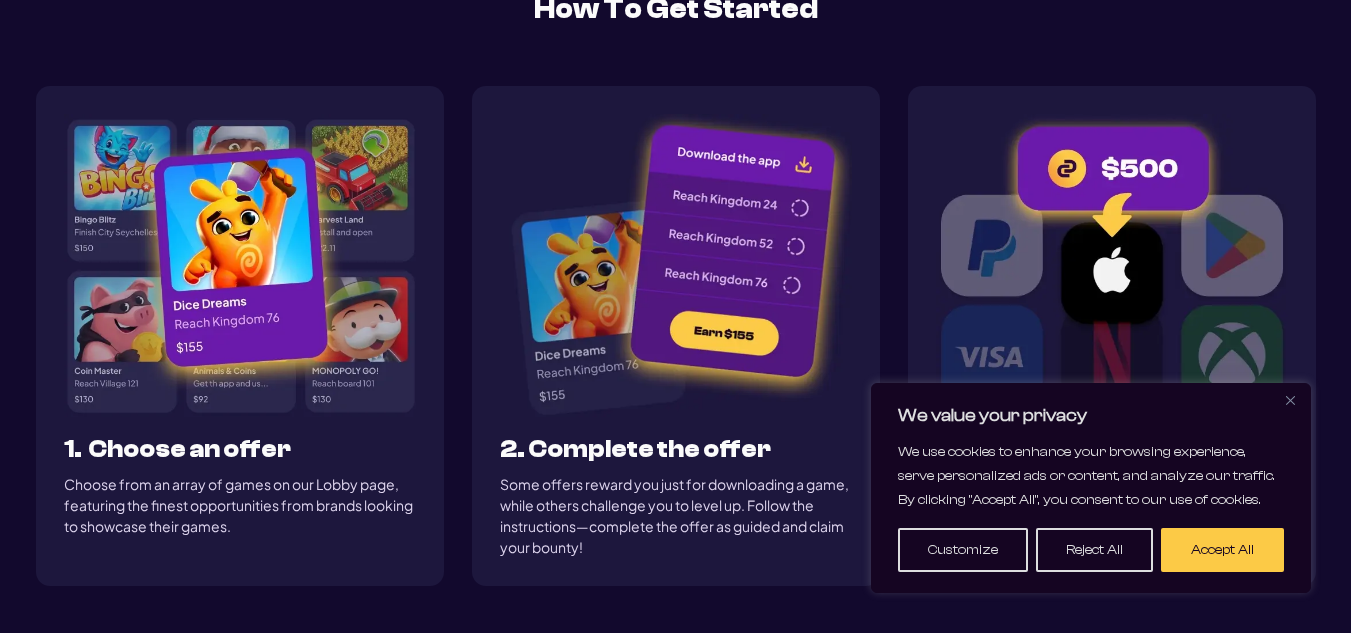 click at bounding box center (1290, 400) 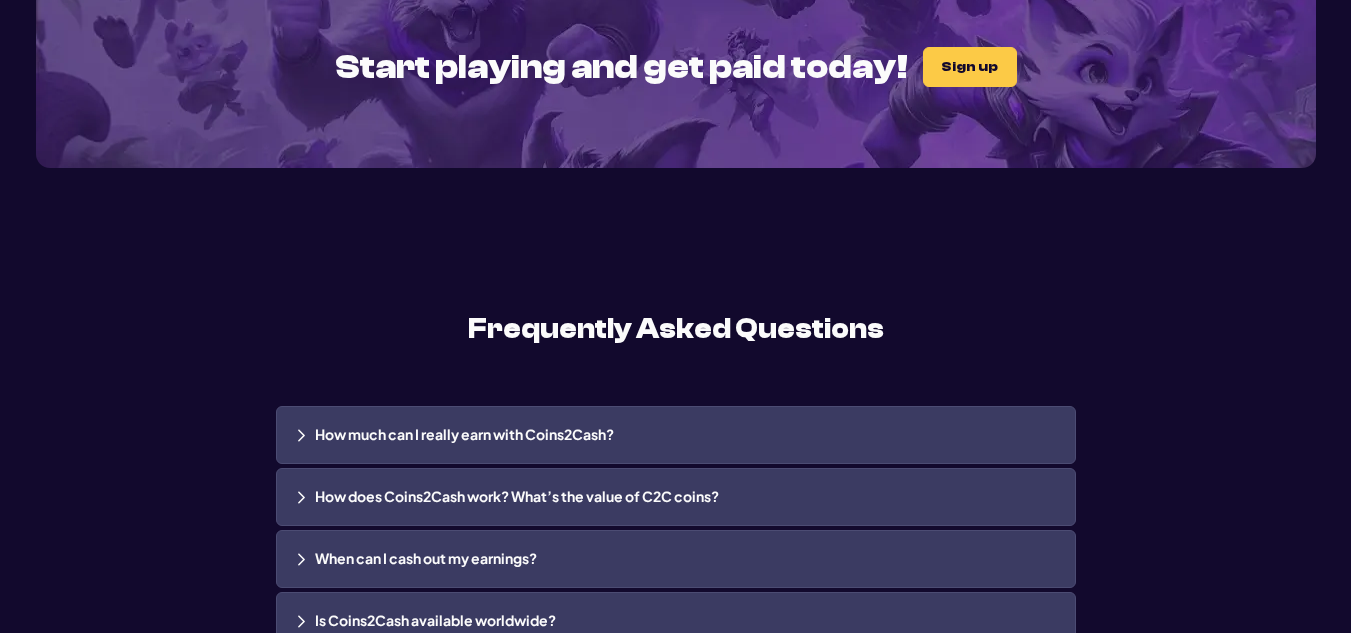 scroll, scrollTop: 4100, scrollLeft: 0, axis: vertical 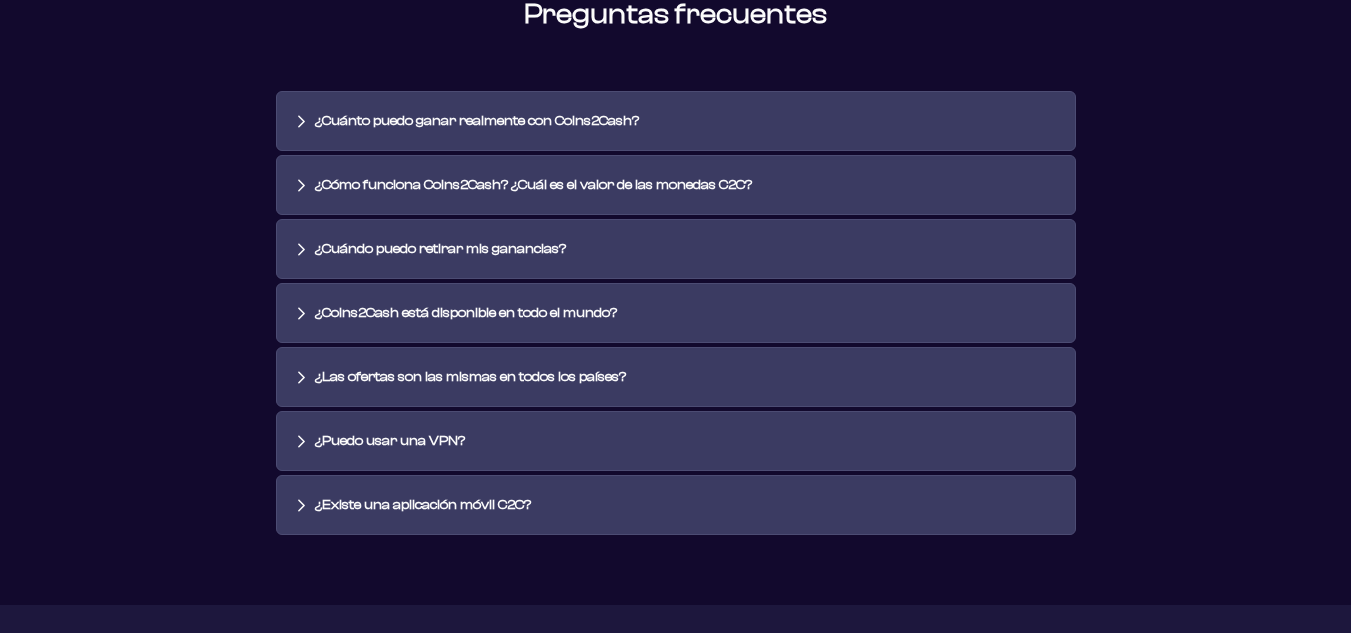 click on "¿Puedo usar una VPN?" at bounding box center (390, 440) 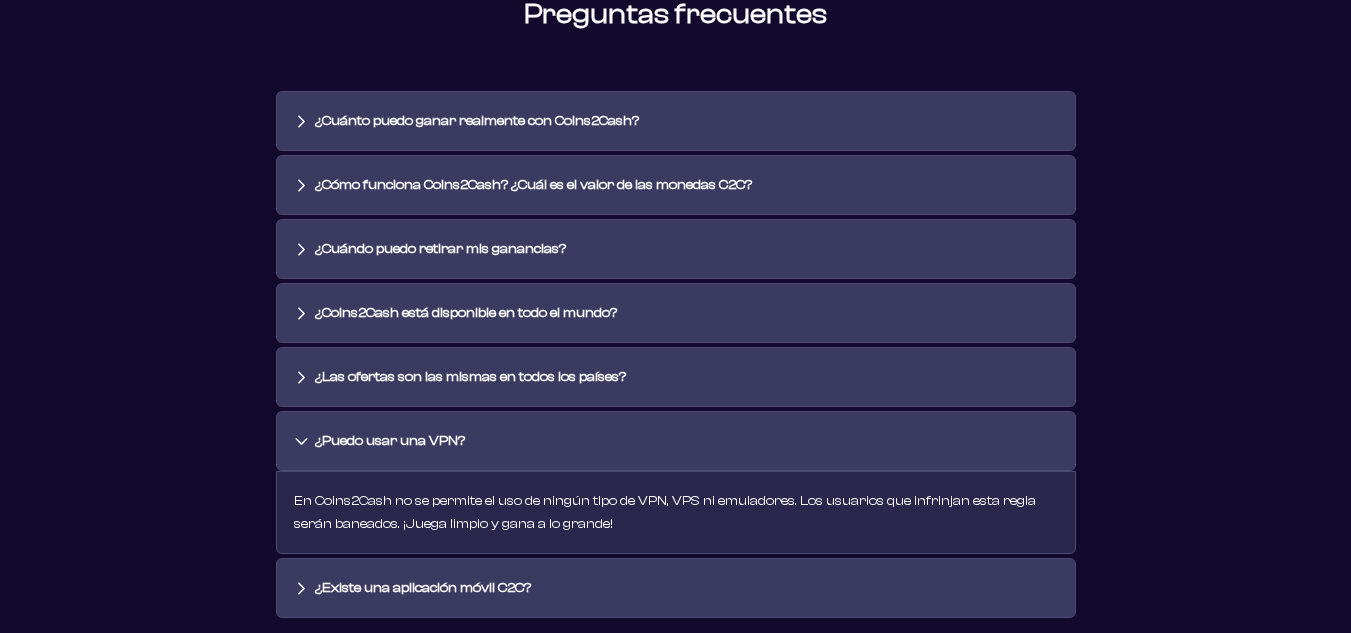 click on "¿Puedo usar una VPN?" at bounding box center (390, 441) 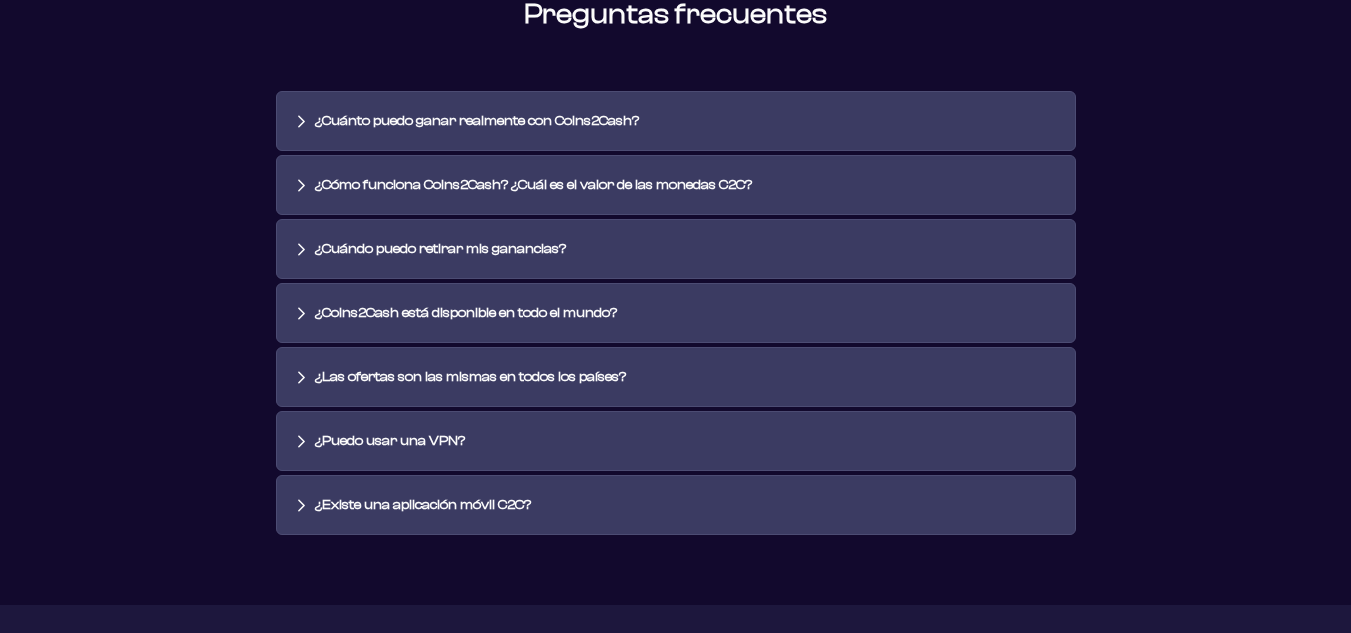 click on "¿Cuándo puedo retirar mis ganancias?" at bounding box center (676, 249) 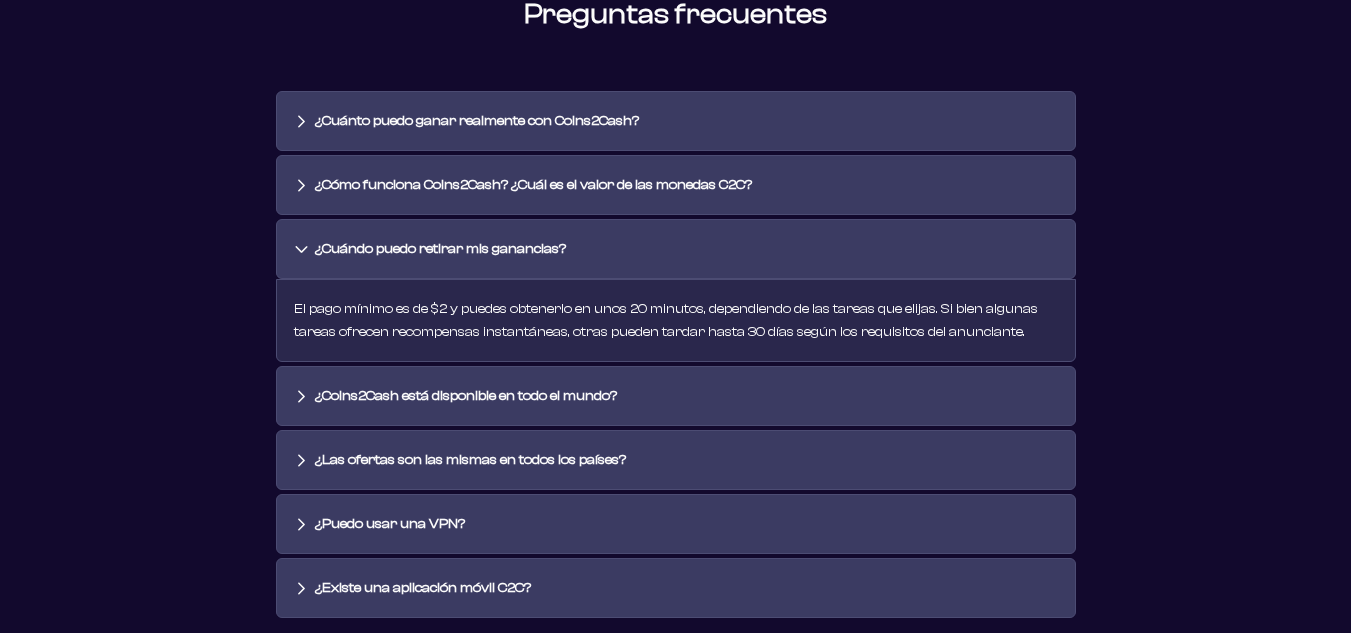 click on "¿Cuándo puedo retirar mis ganancias?" at bounding box center (440, 248) 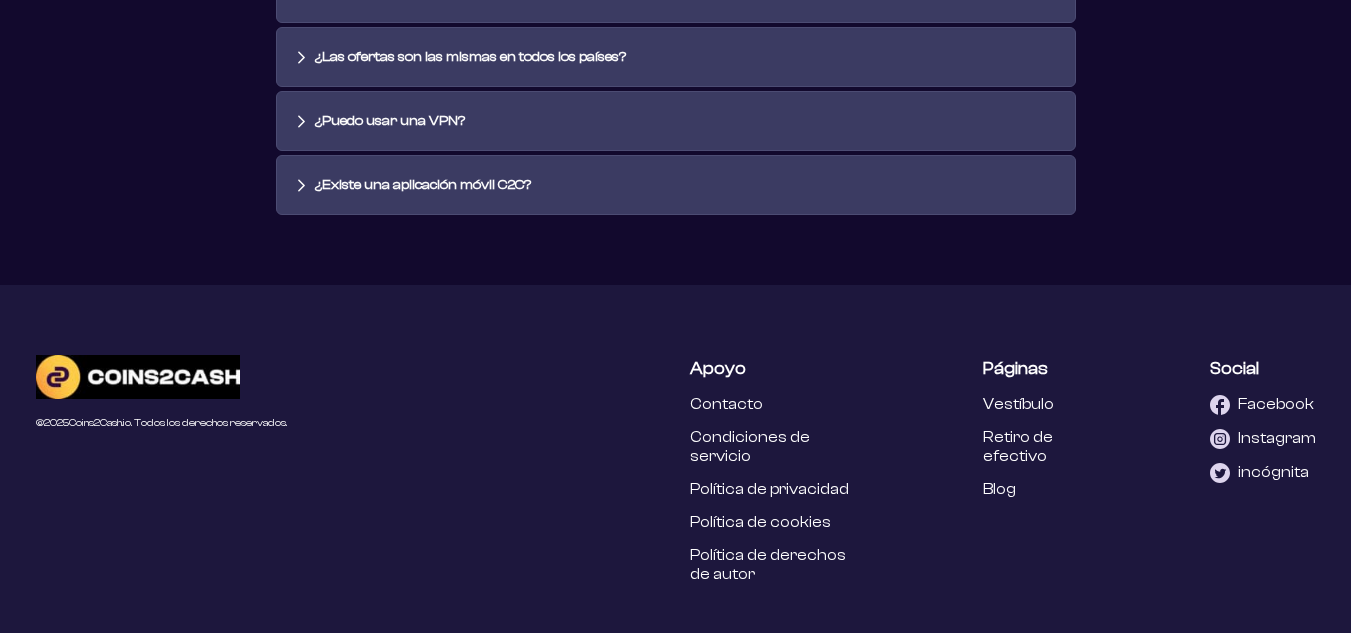 scroll, scrollTop: 4746, scrollLeft: 0, axis: vertical 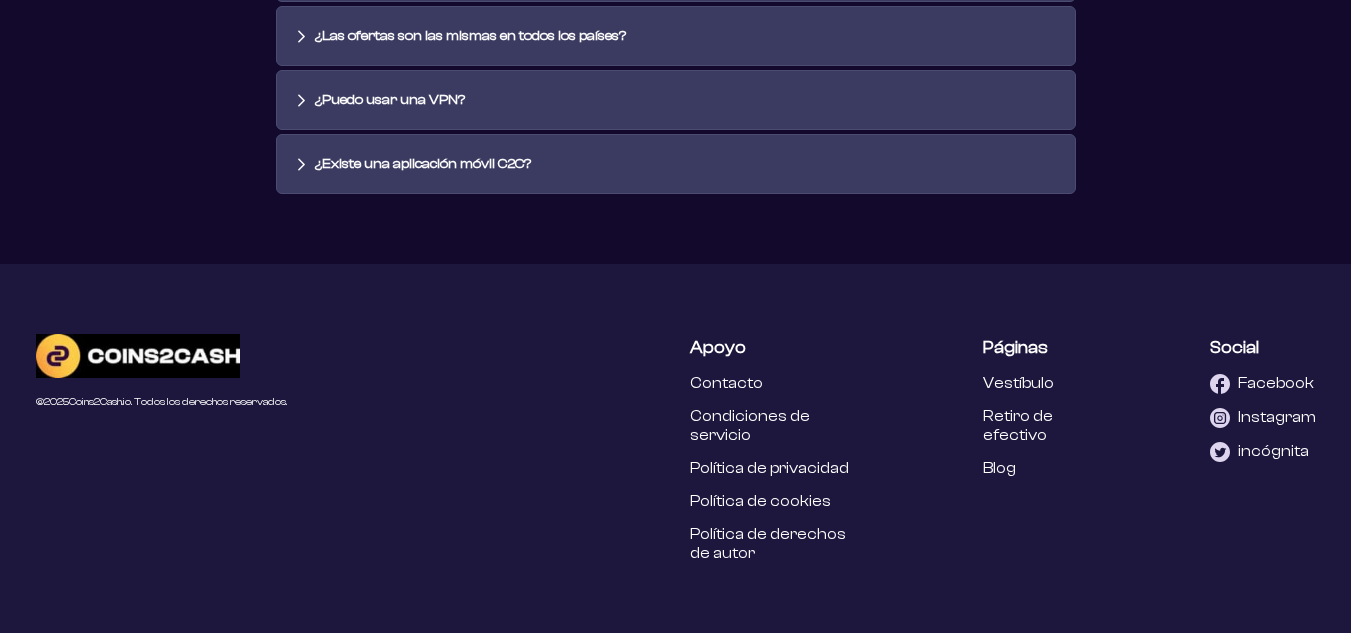 click on "Retiro de efectivo" at bounding box center [1018, 425] 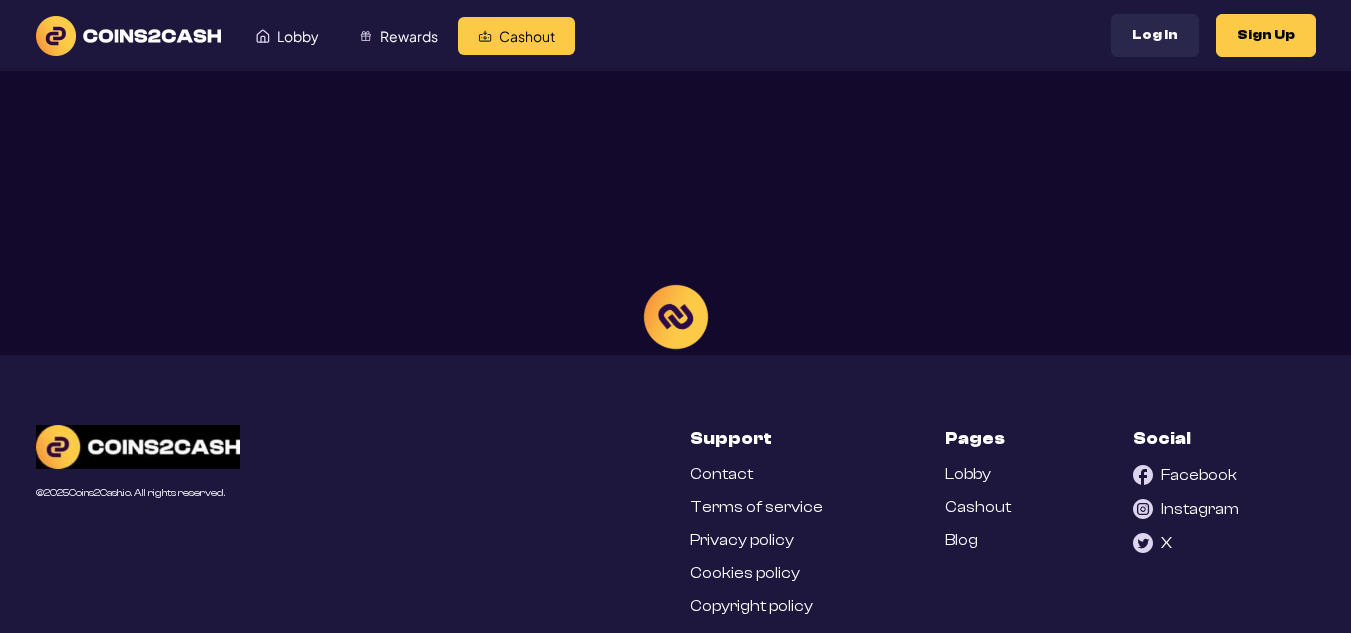 scroll, scrollTop: 0, scrollLeft: 0, axis: both 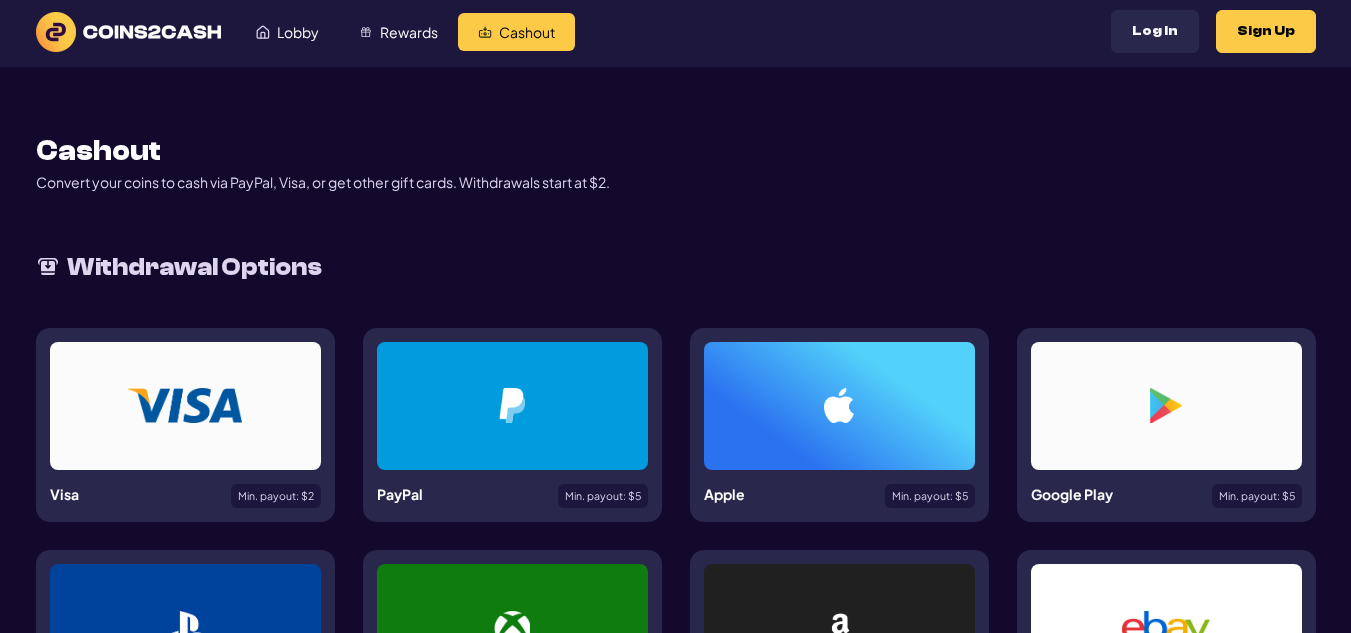 click at bounding box center (512, 406) 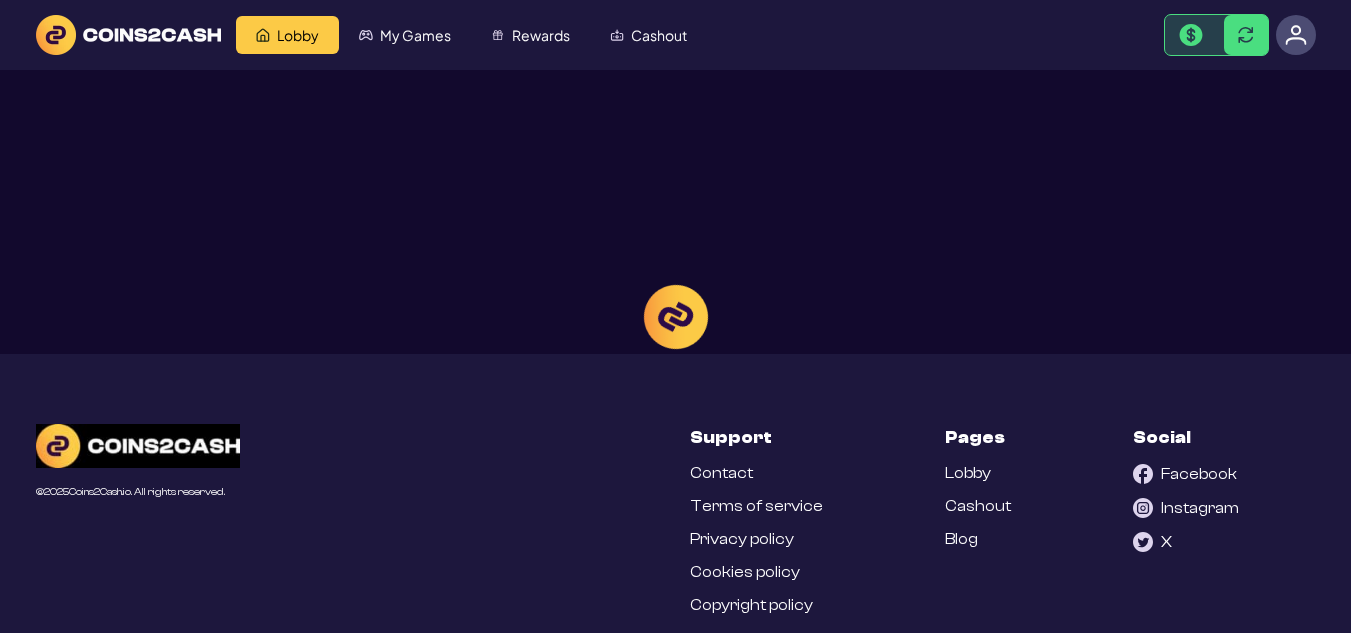 scroll, scrollTop: 0, scrollLeft: 0, axis: both 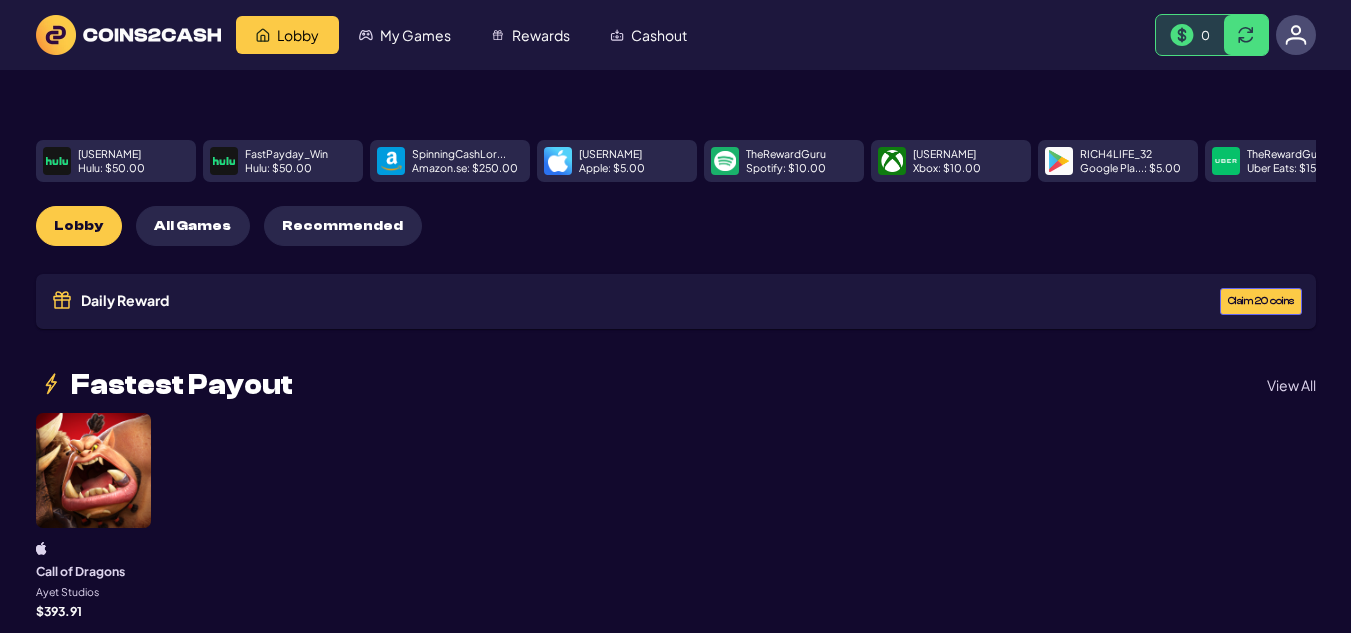 click on "crypto_wizard_0... Apple : $ 5.00" at bounding box center (634, 161) 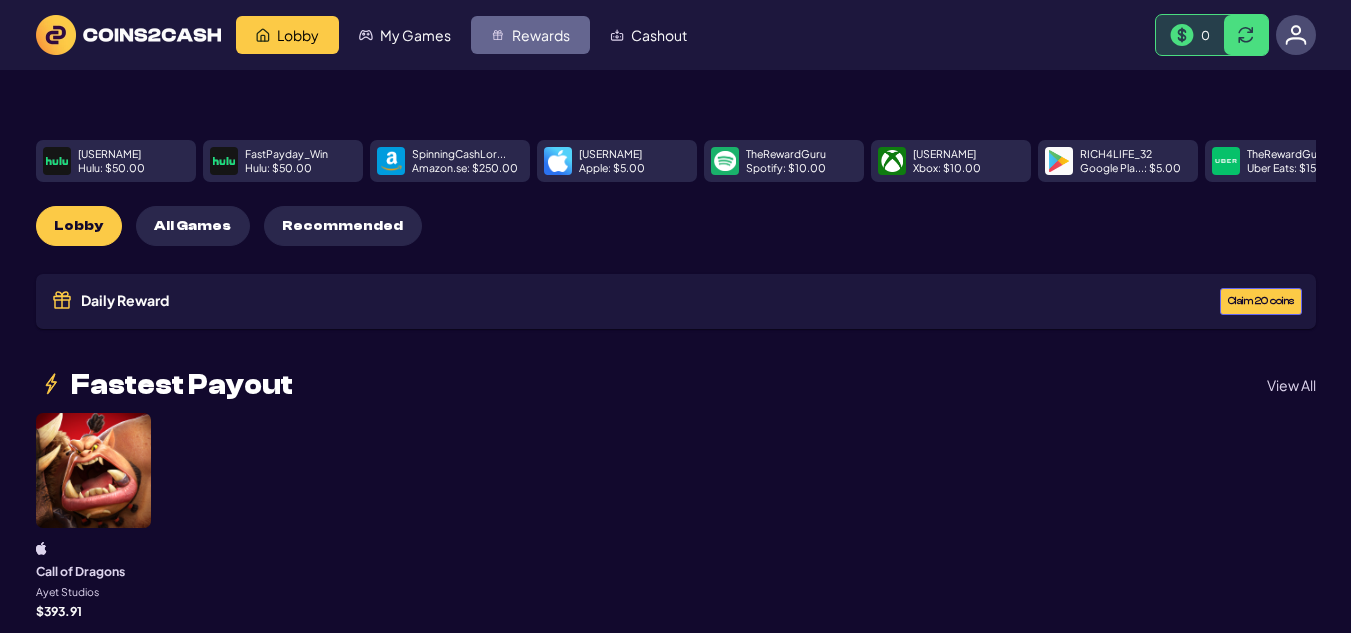 click on "Rewards" at bounding box center (541, 35) 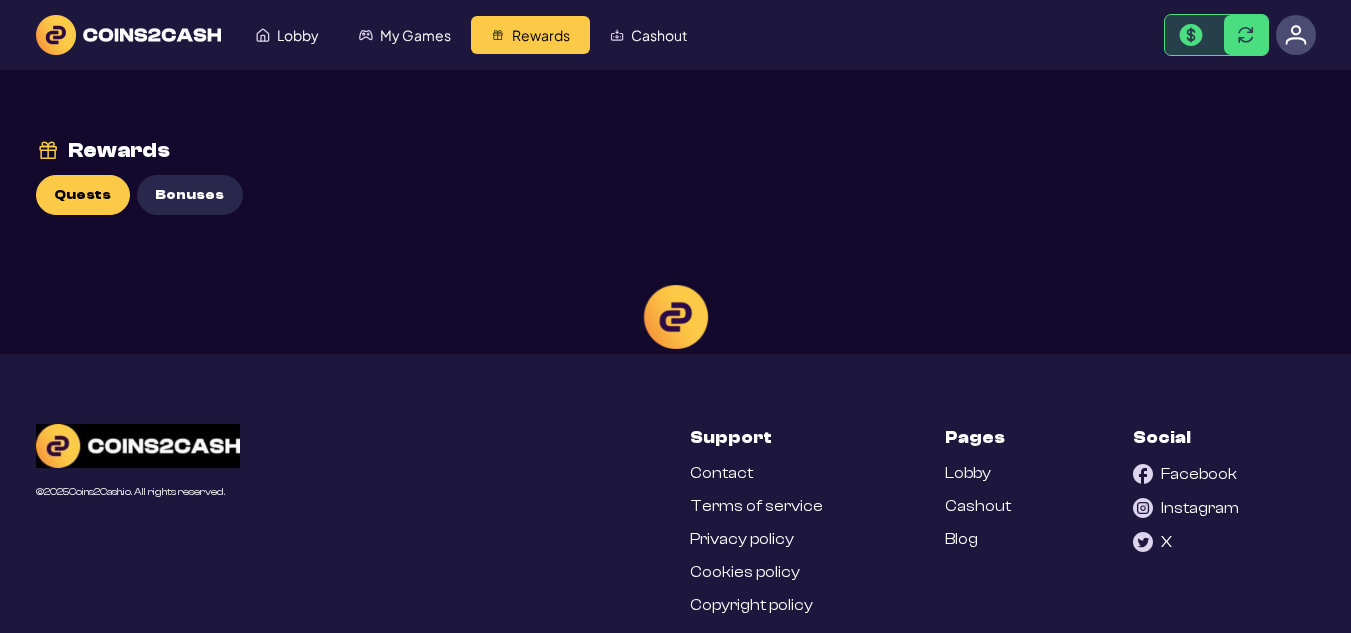 scroll, scrollTop: 0, scrollLeft: 0, axis: both 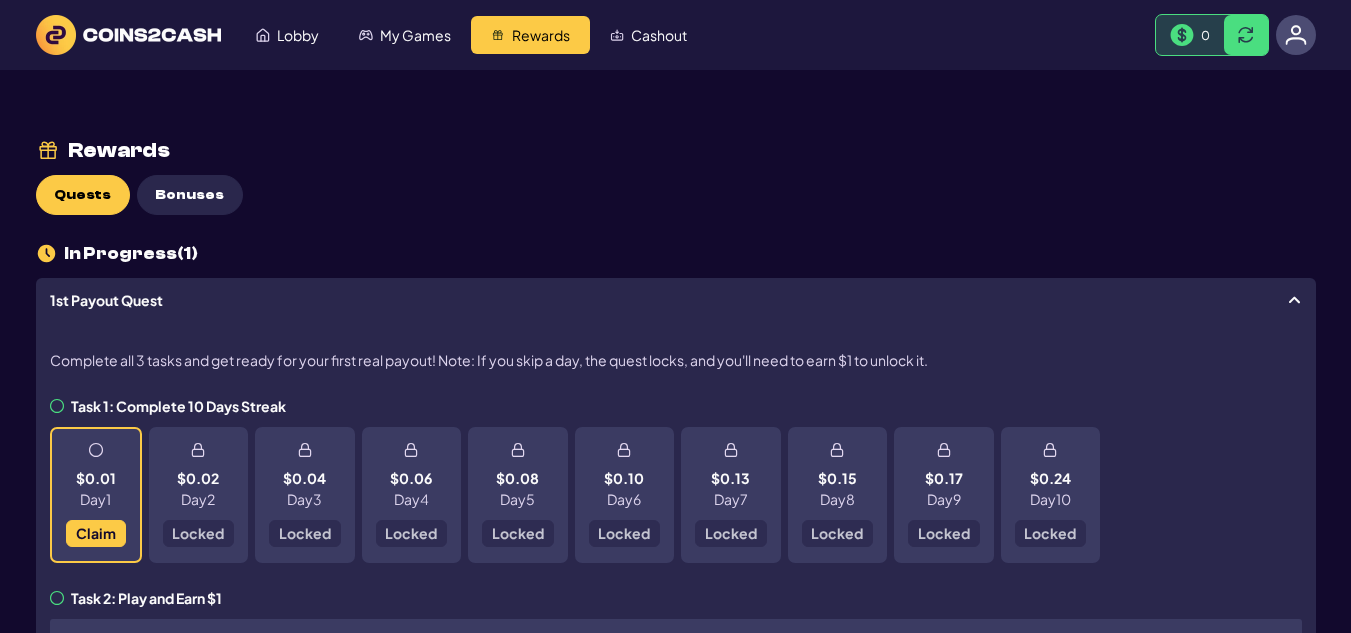 click at bounding box center (1182, 35) 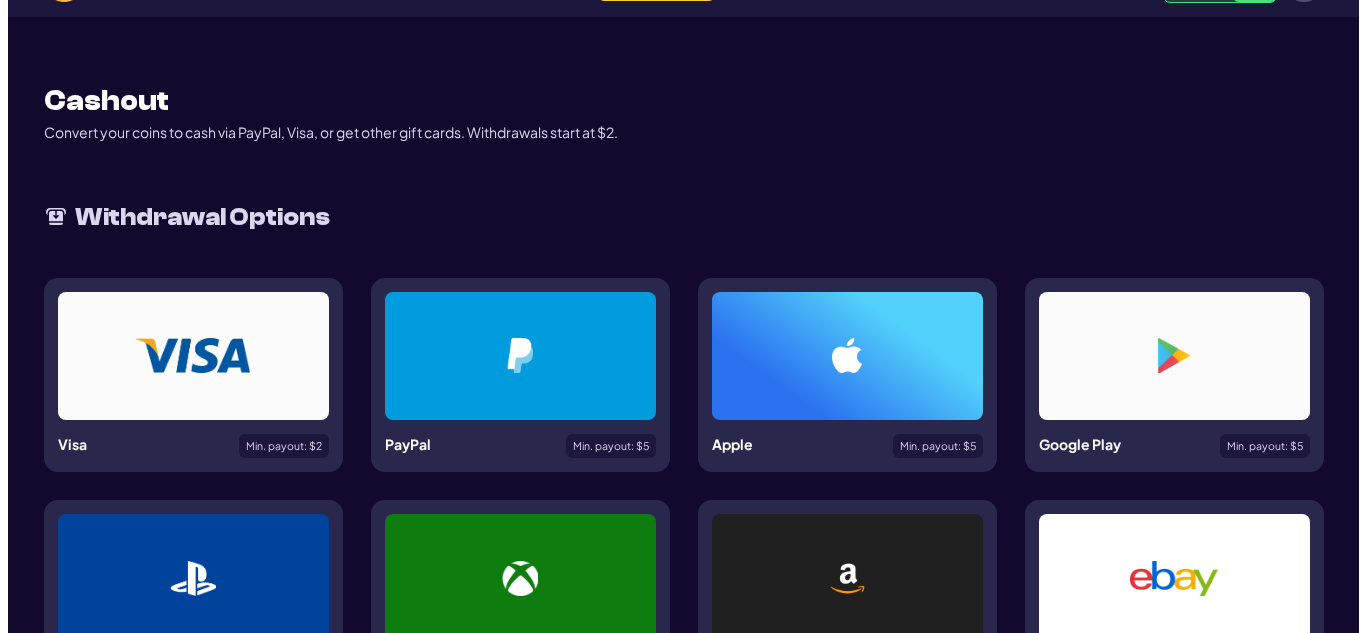scroll, scrollTop: 100, scrollLeft: 0, axis: vertical 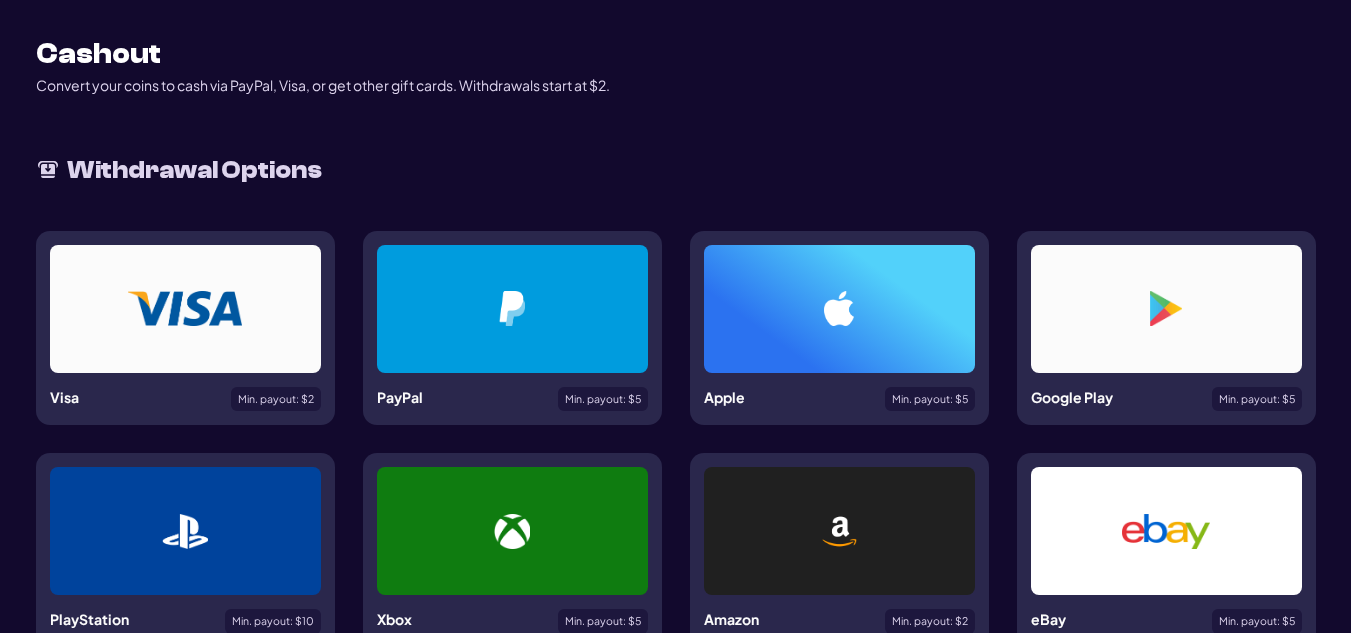 click at bounding box center [512, 309] 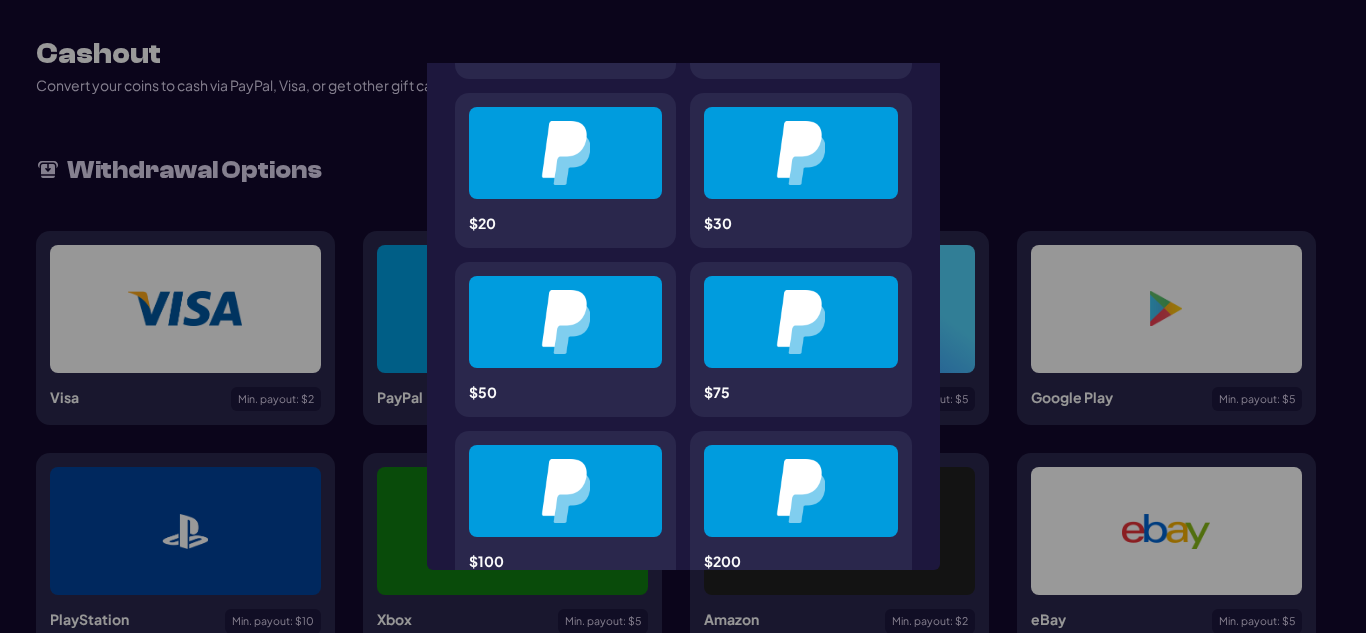 click at bounding box center [566, 153] 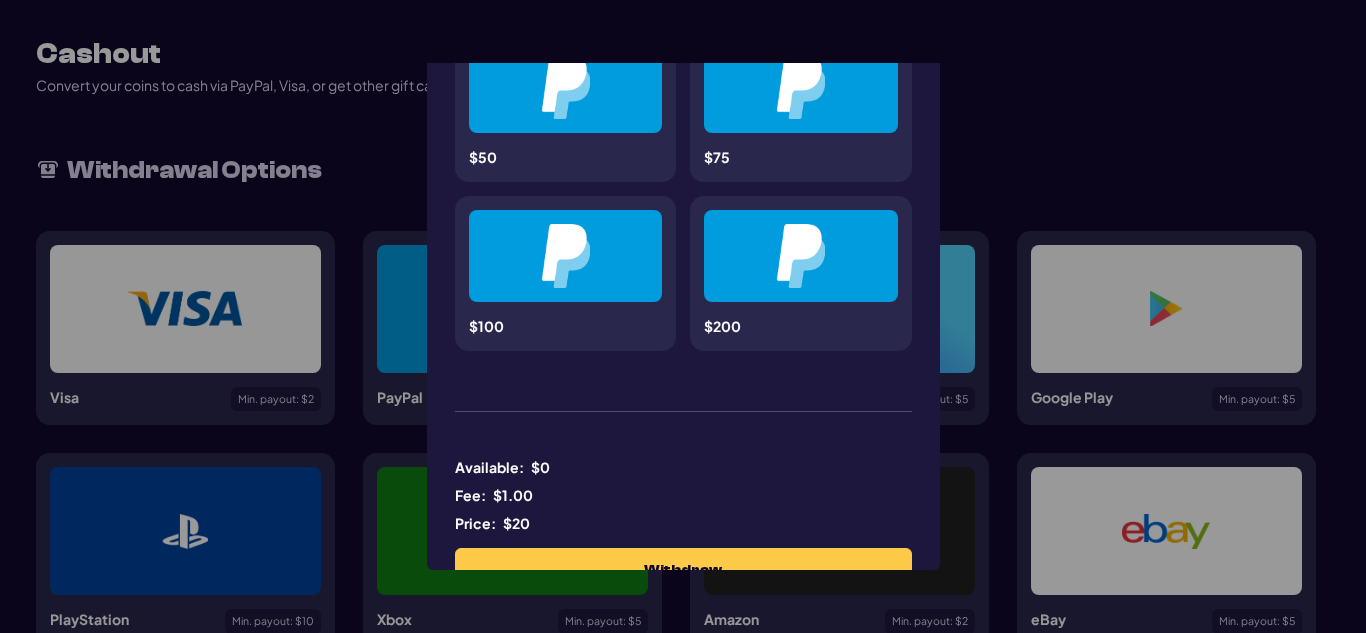 scroll, scrollTop: 570, scrollLeft: 0, axis: vertical 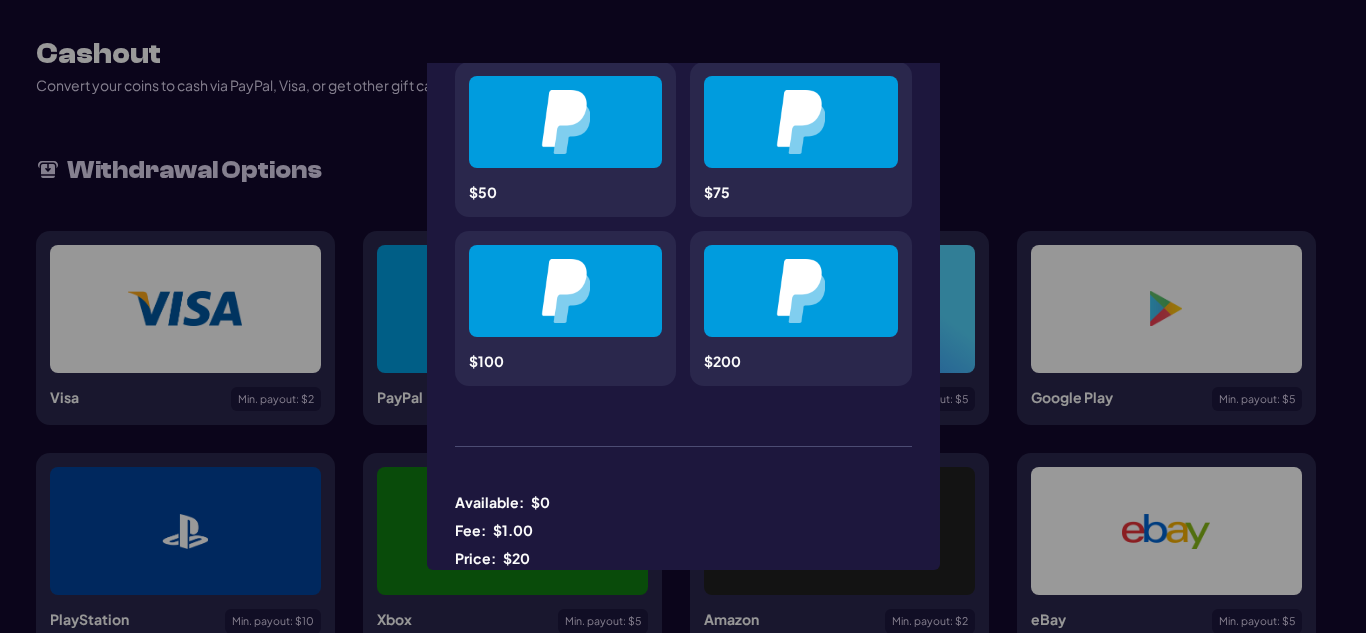 click on "PayPal   Please note that Paypal withdrawals have a flat fee of 5%. ****** ****** [COUNTRY] $5 $10 $20 $30 $50 $75 $100 $200 Available: $ 0 Fee: $ 1.00 Price: $20 Withdraw" at bounding box center (683, 316) 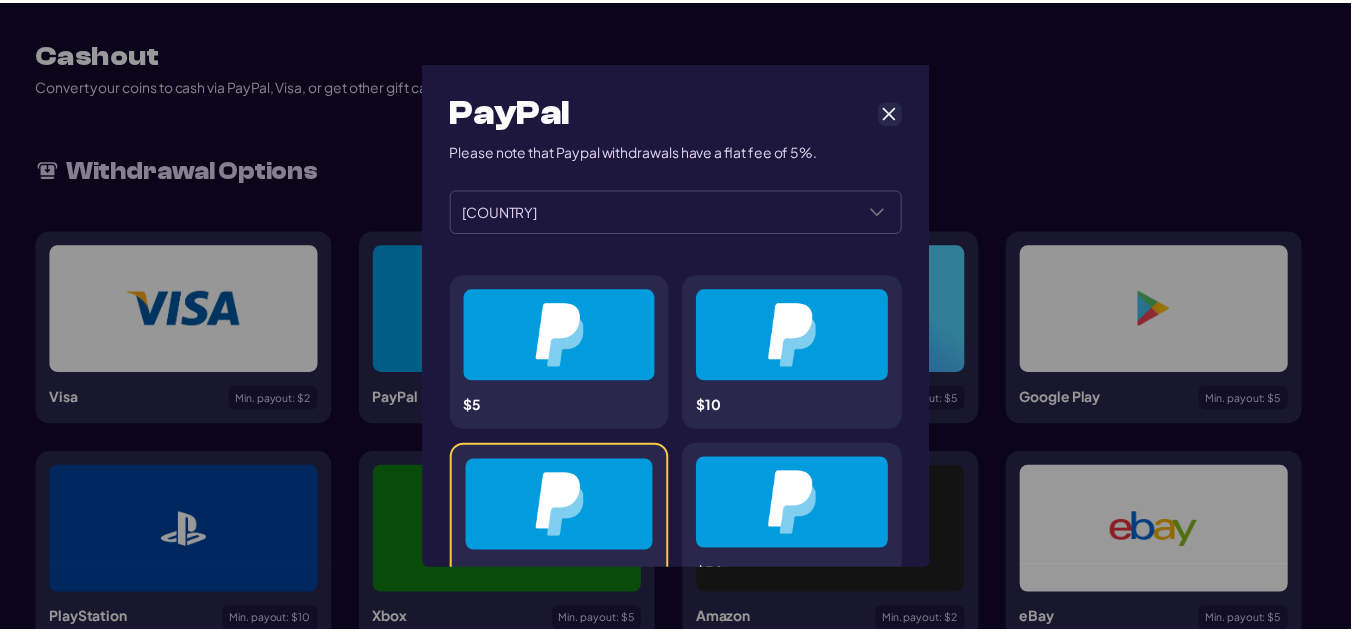 scroll, scrollTop: 0, scrollLeft: 0, axis: both 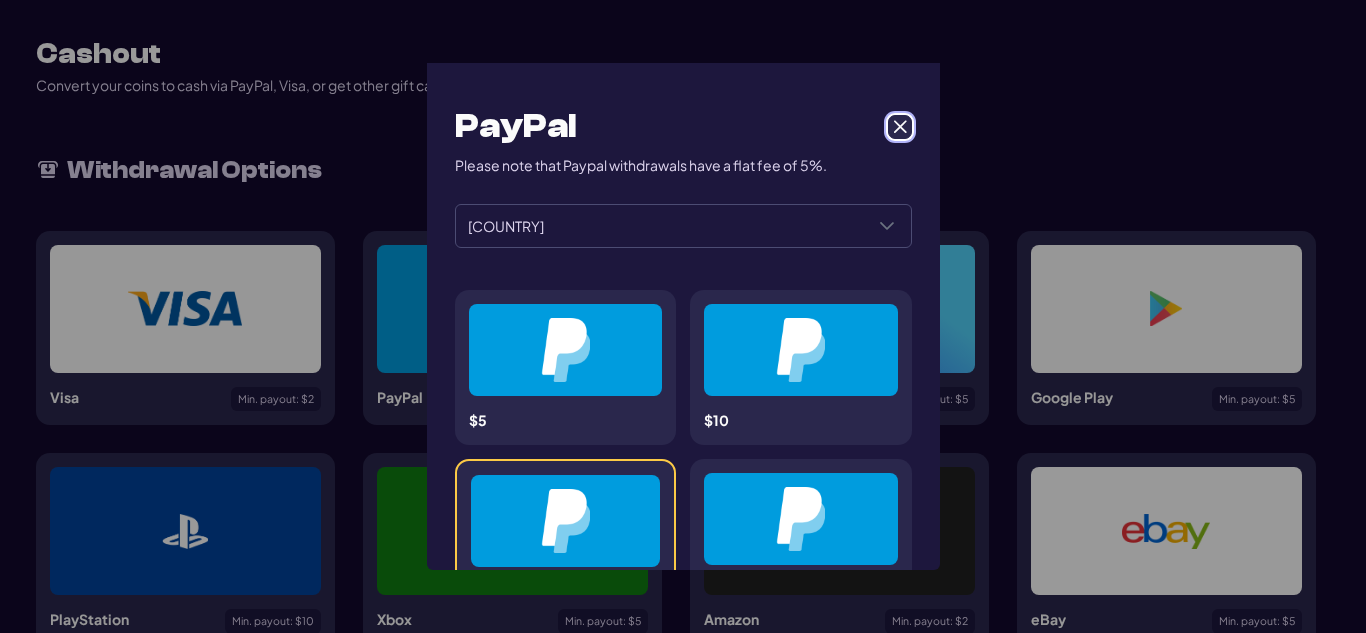 click at bounding box center [900, 127] 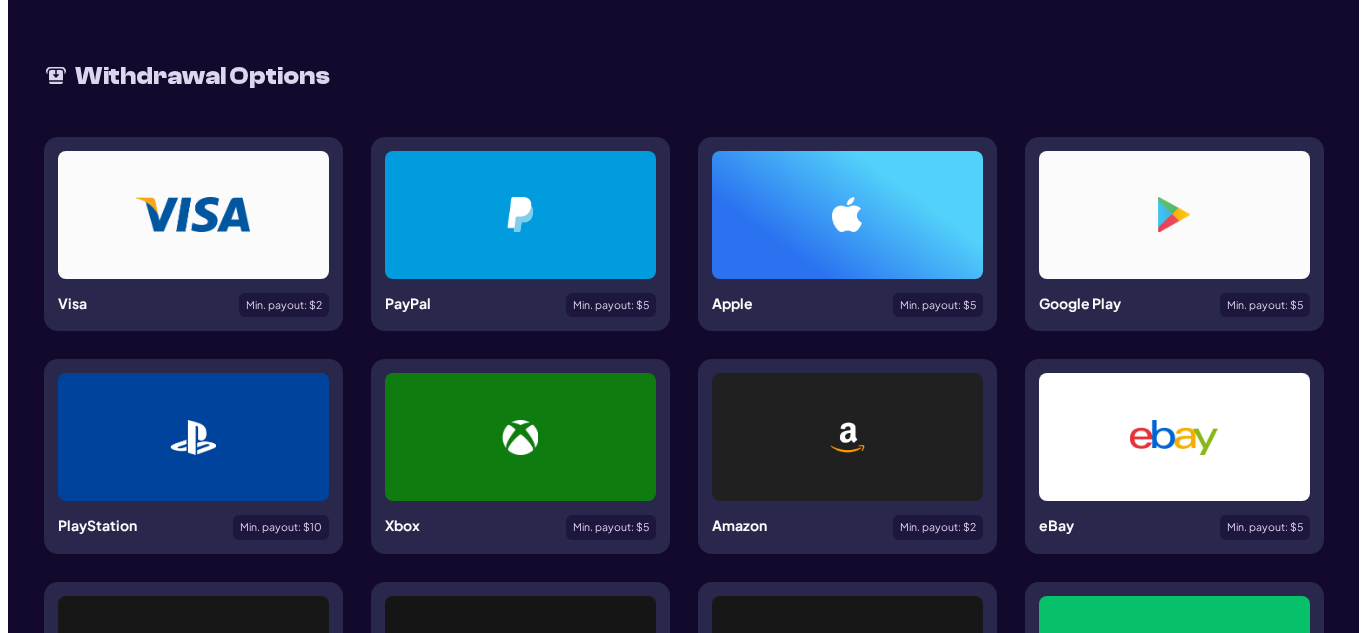 scroll, scrollTop: 300, scrollLeft: 0, axis: vertical 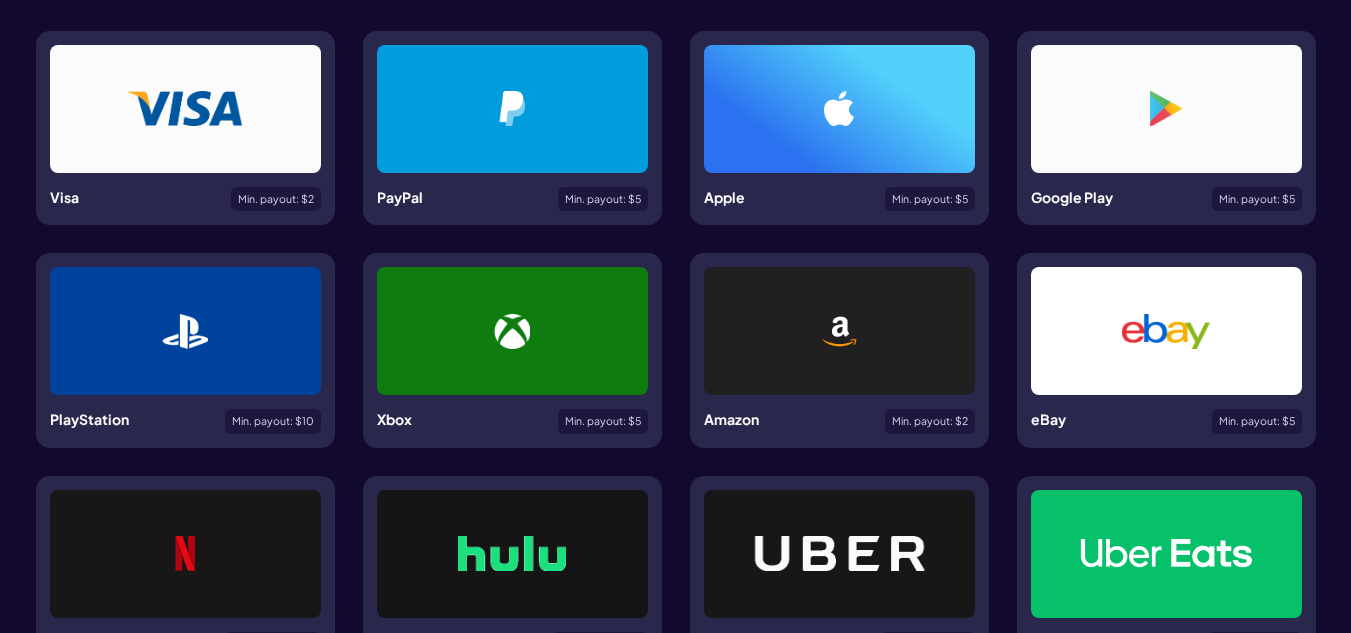 click at bounding box center (839, 331) 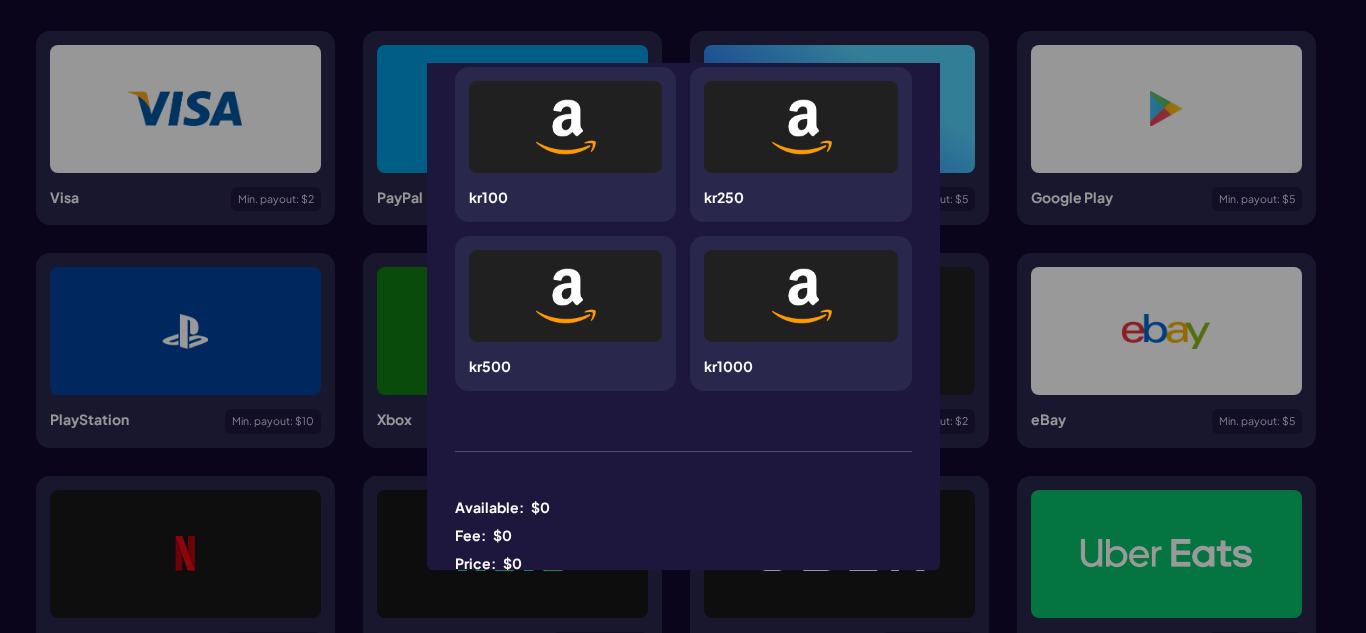 scroll, scrollTop: 307, scrollLeft: 0, axis: vertical 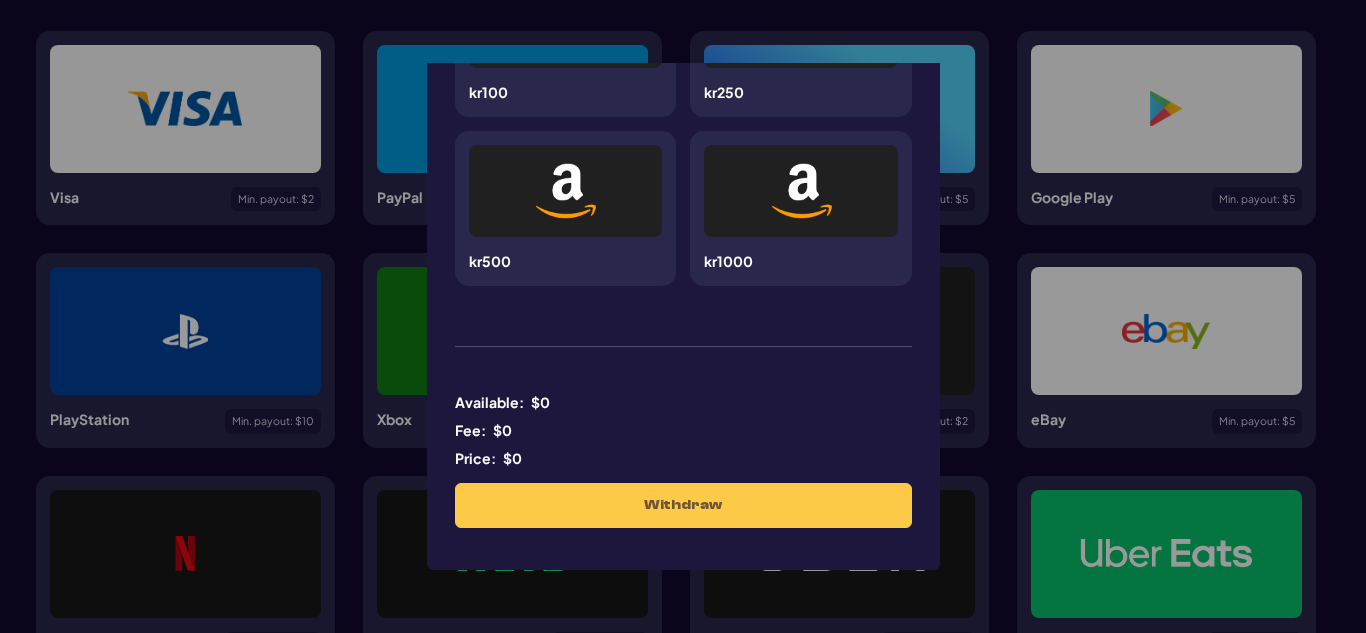 click at bounding box center [801, 191] 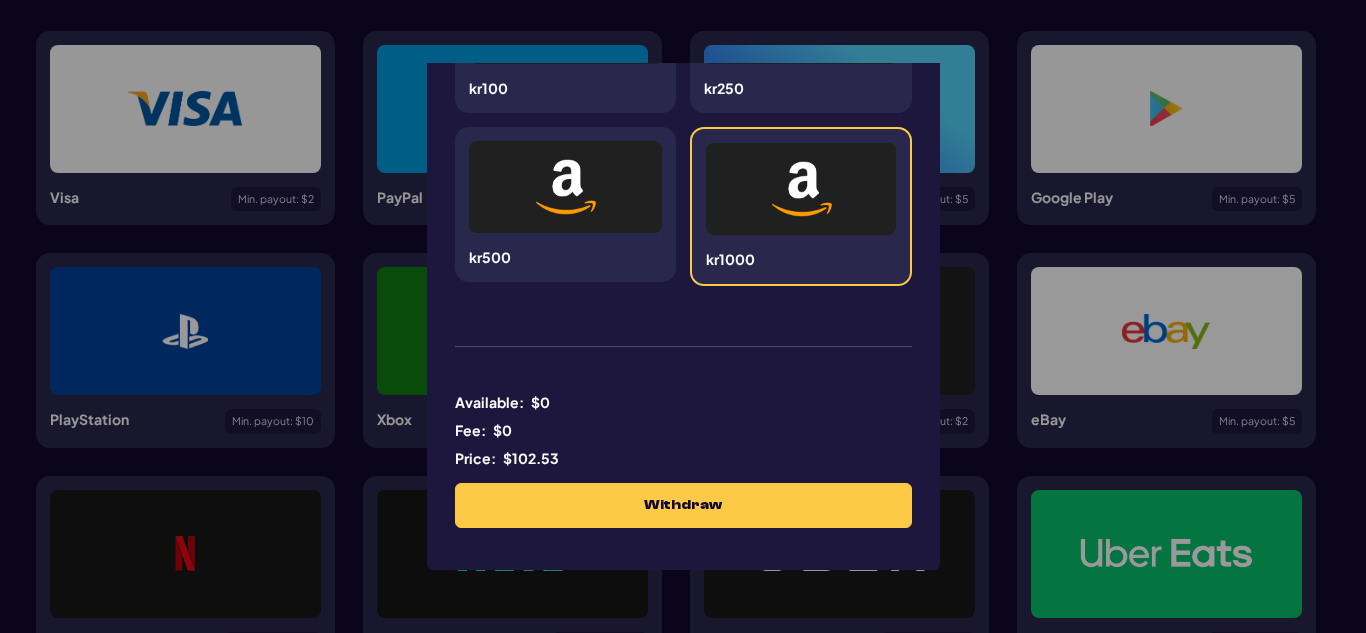 scroll, scrollTop: 0, scrollLeft: 0, axis: both 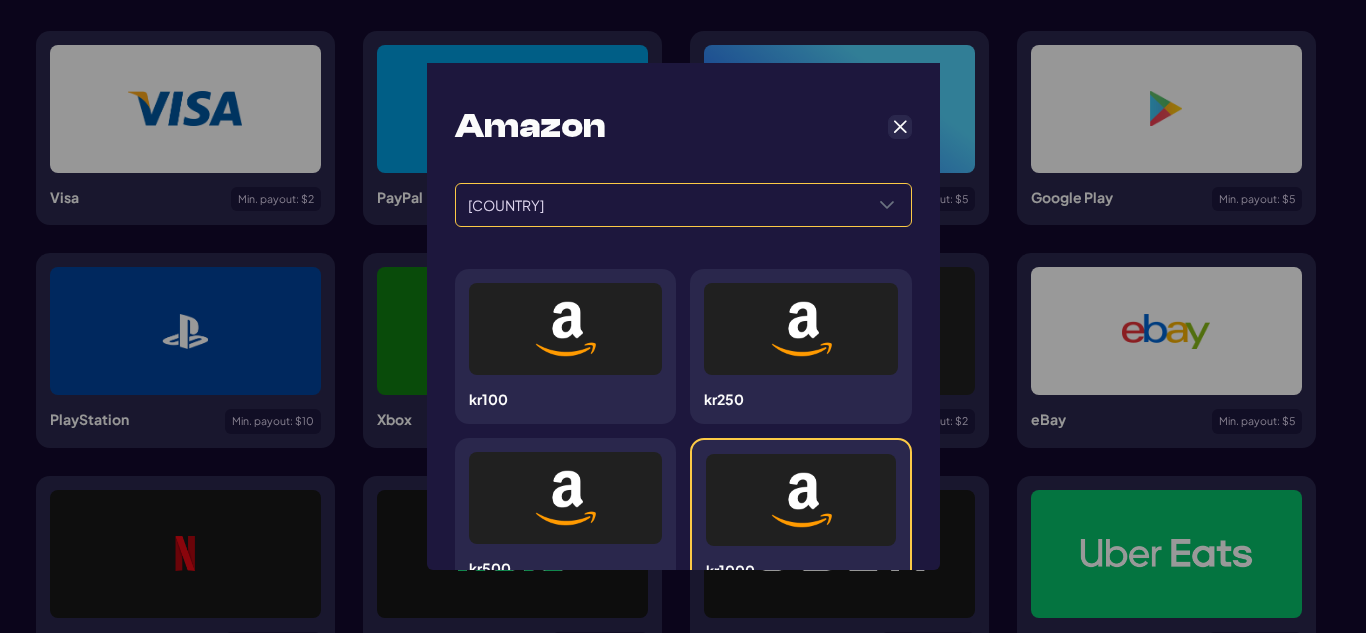 click on "[COUNTRY]" at bounding box center [659, 205] 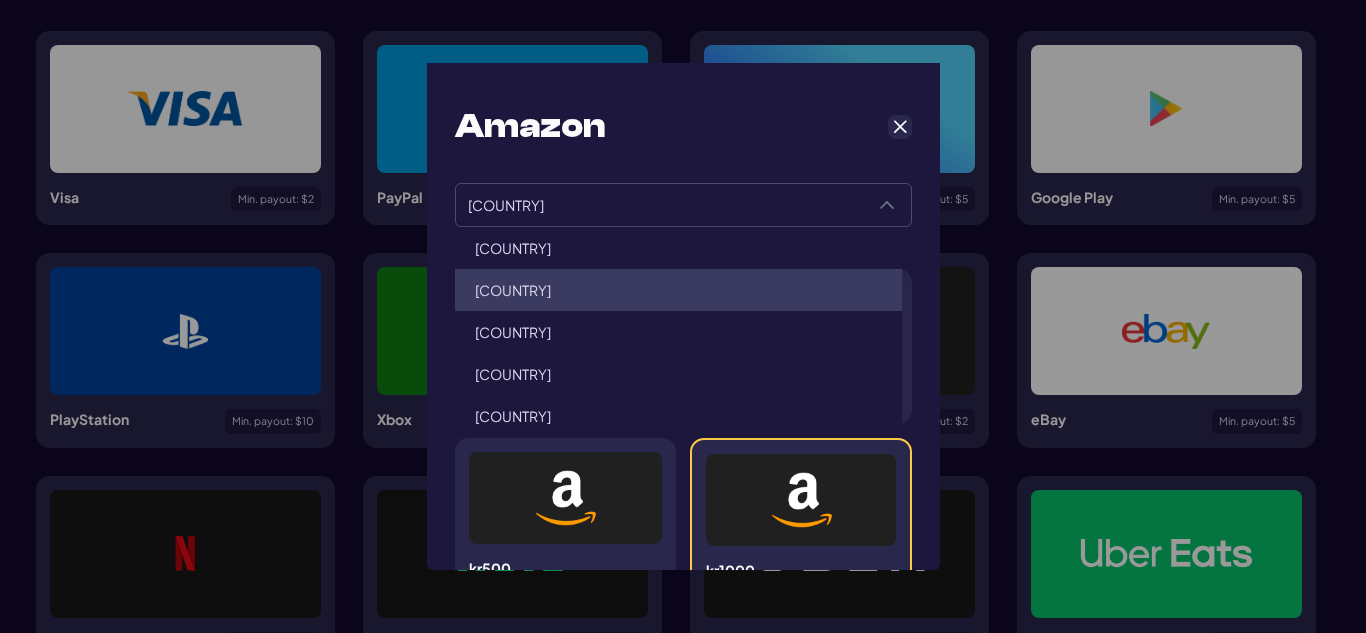 click on "[COUNTRY]" at bounding box center (678, 290) 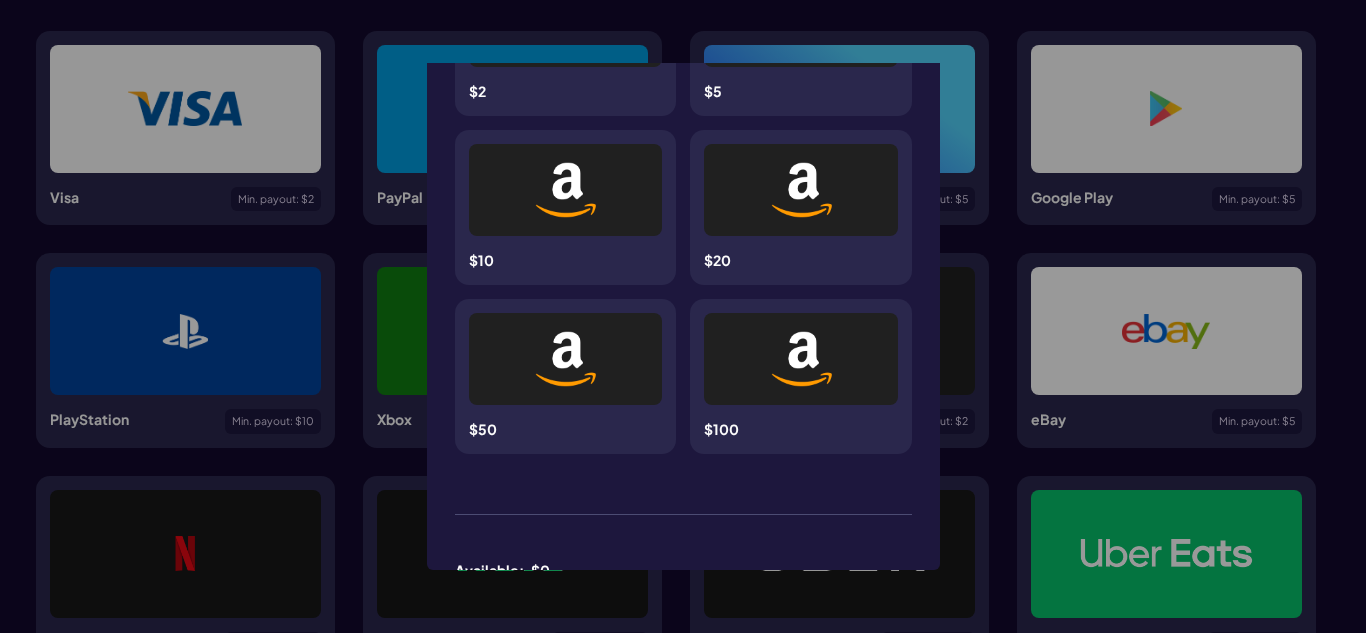 scroll, scrollTop: 476, scrollLeft: 0, axis: vertical 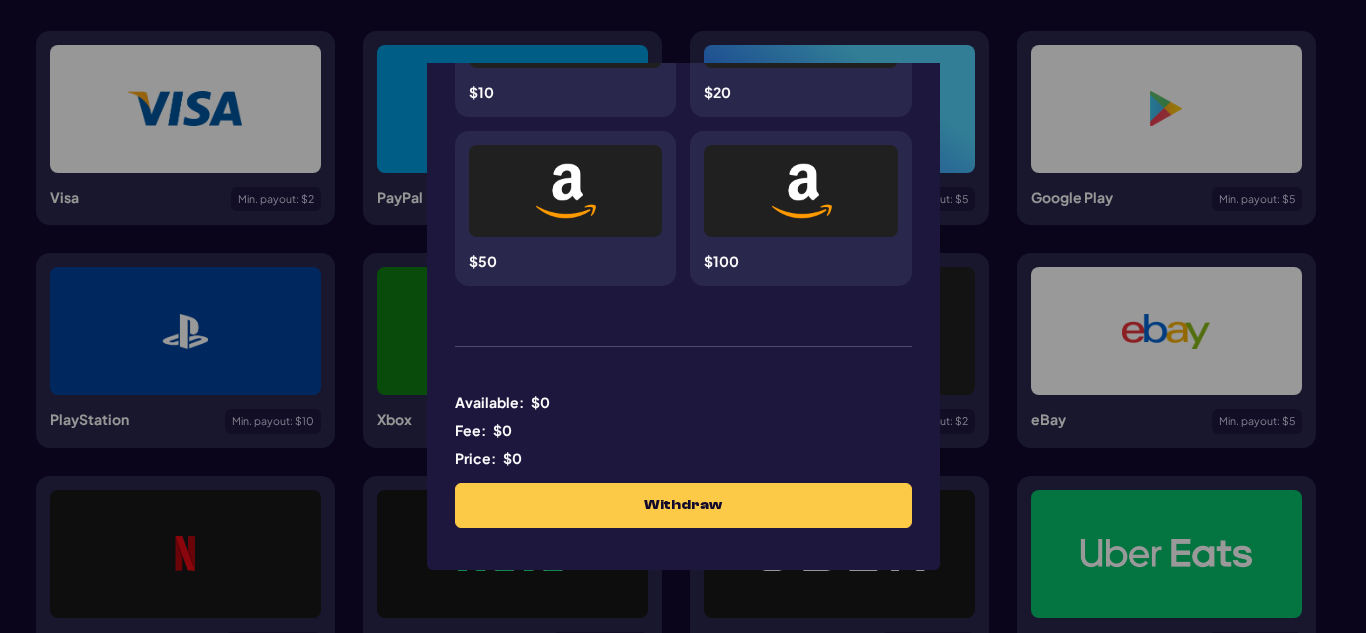 click at bounding box center [801, 191] 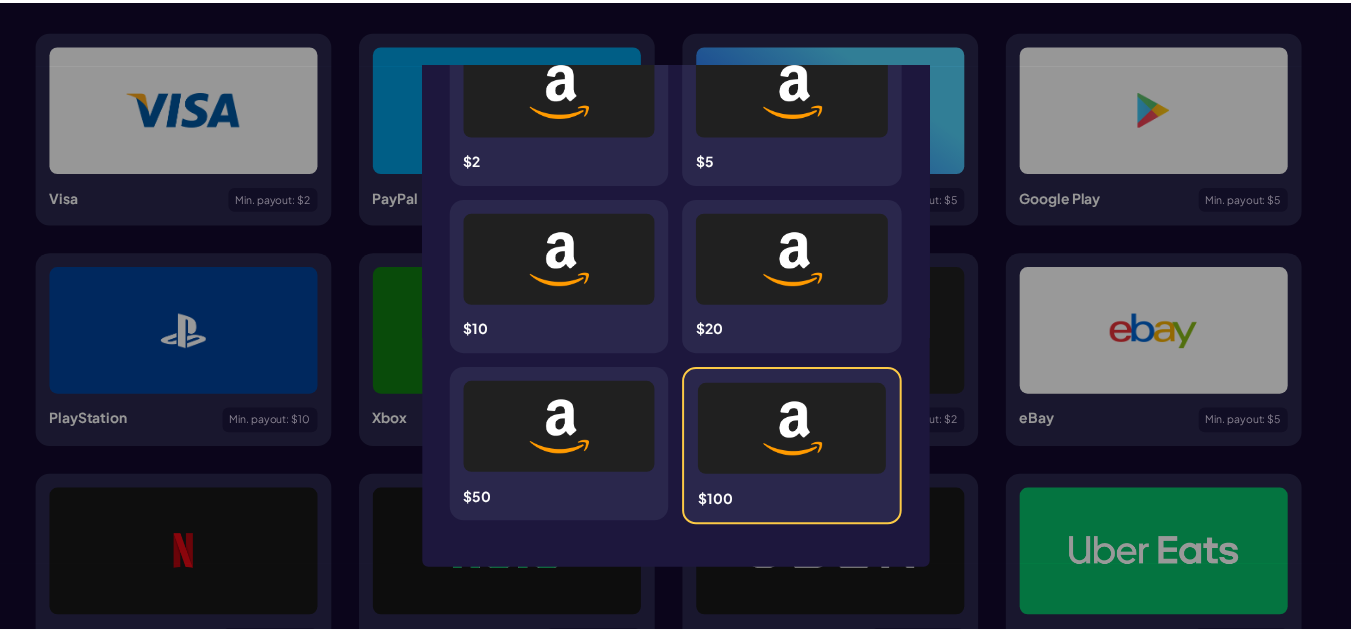 scroll, scrollTop: 0, scrollLeft: 0, axis: both 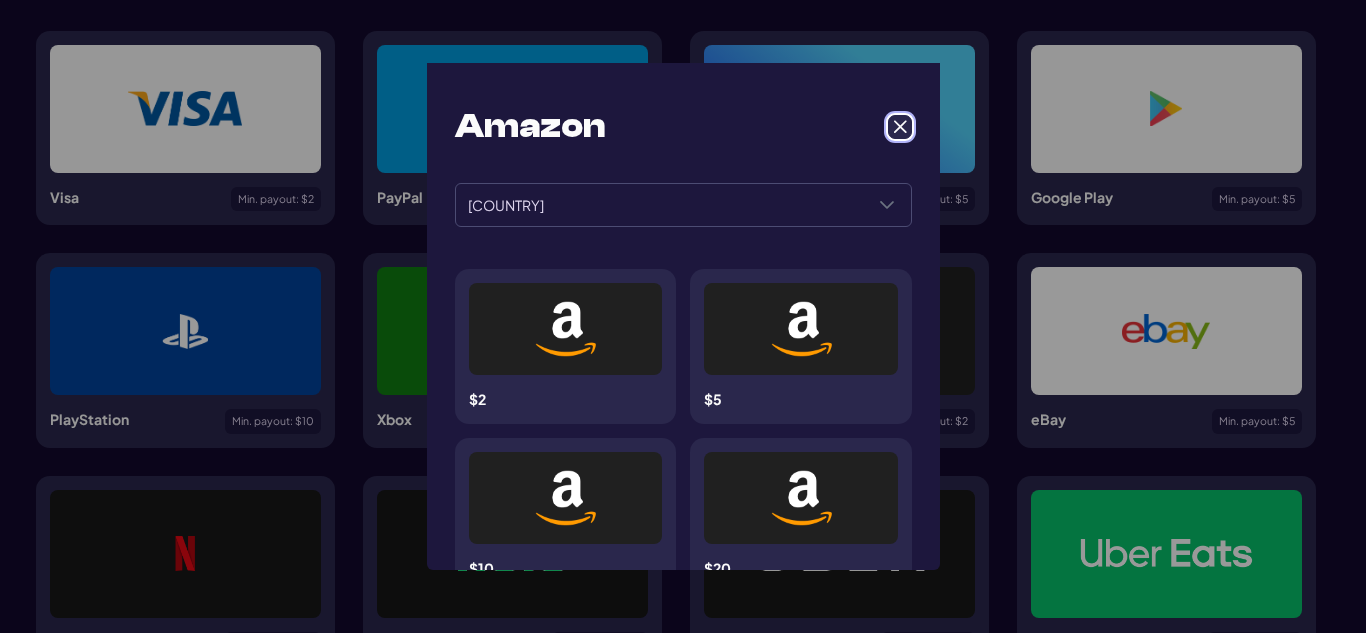 click at bounding box center (900, 127) 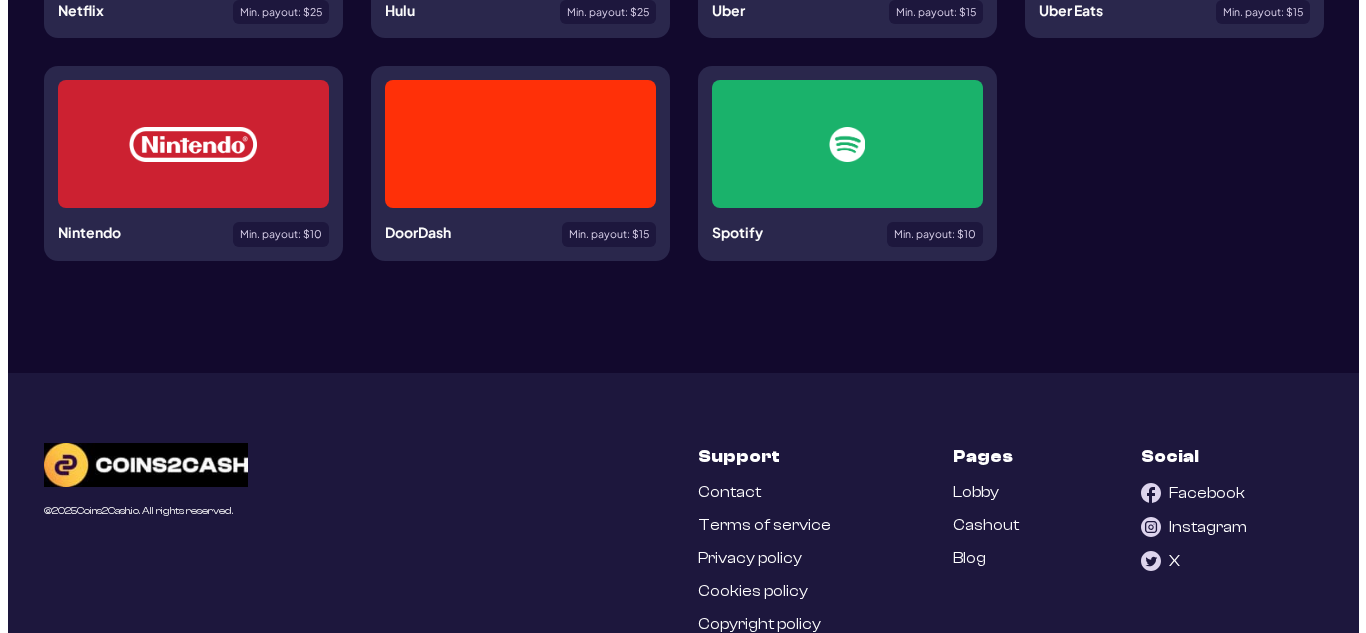 scroll, scrollTop: 900, scrollLeft: 0, axis: vertical 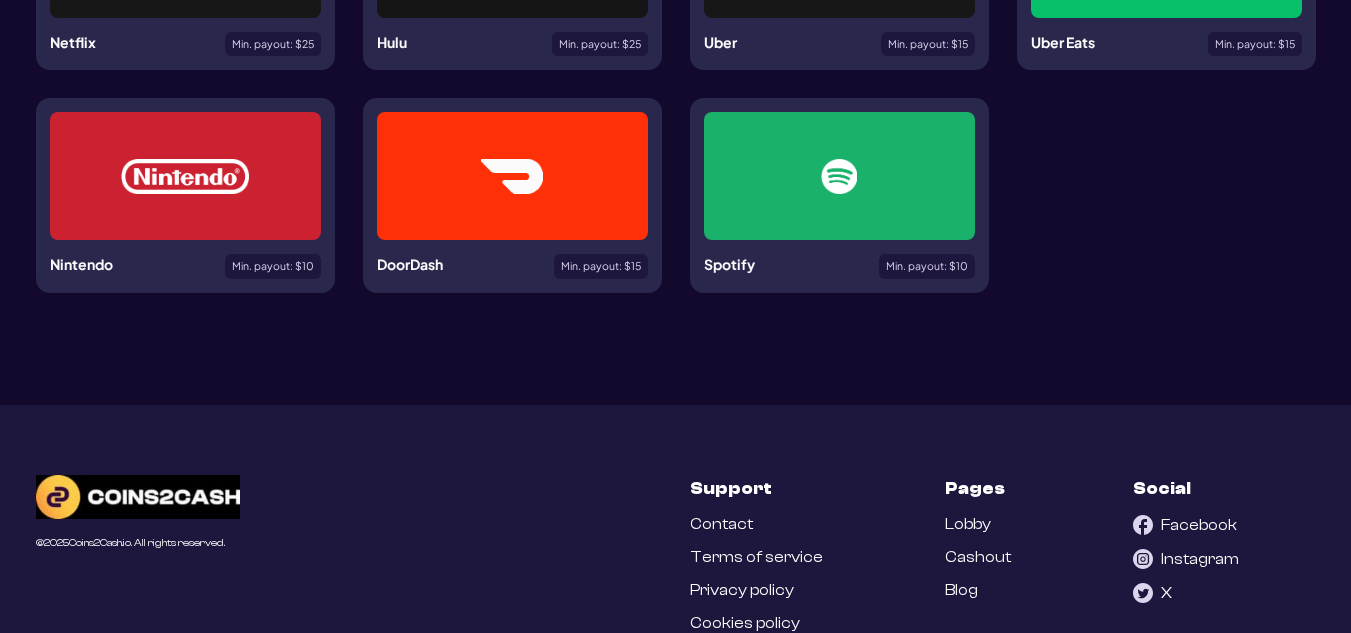 click at bounding box center [839, 176] 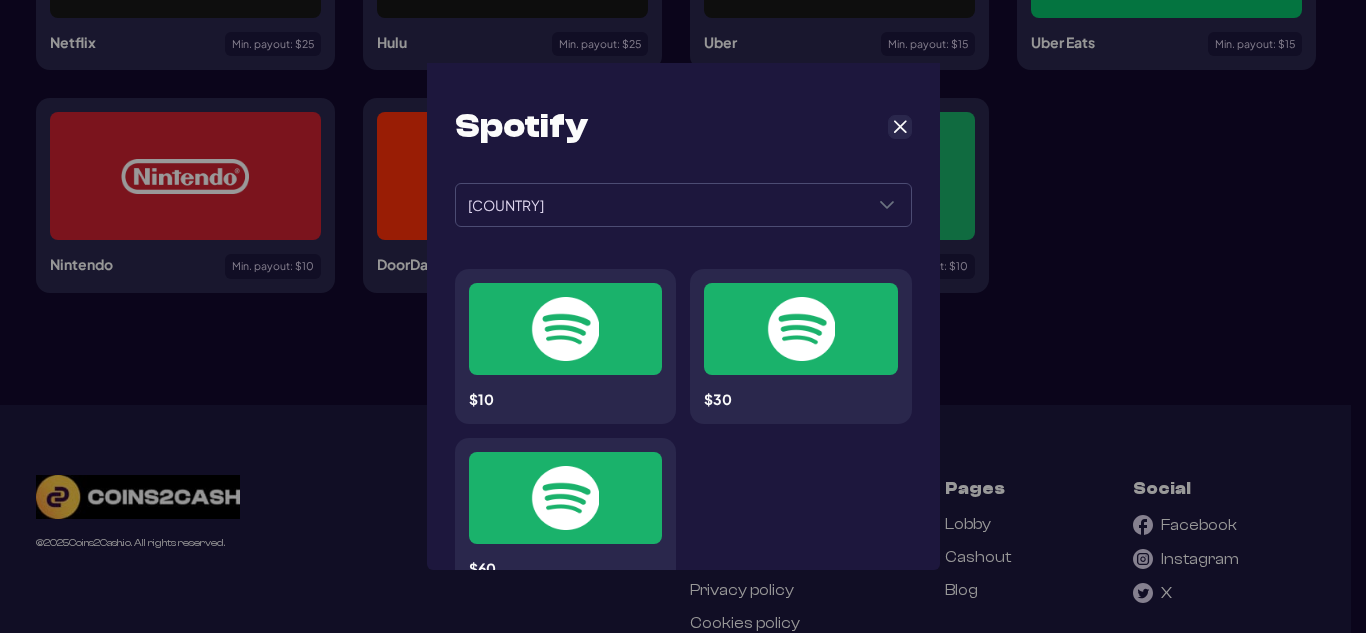 click on "$30" at bounding box center [801, 346] 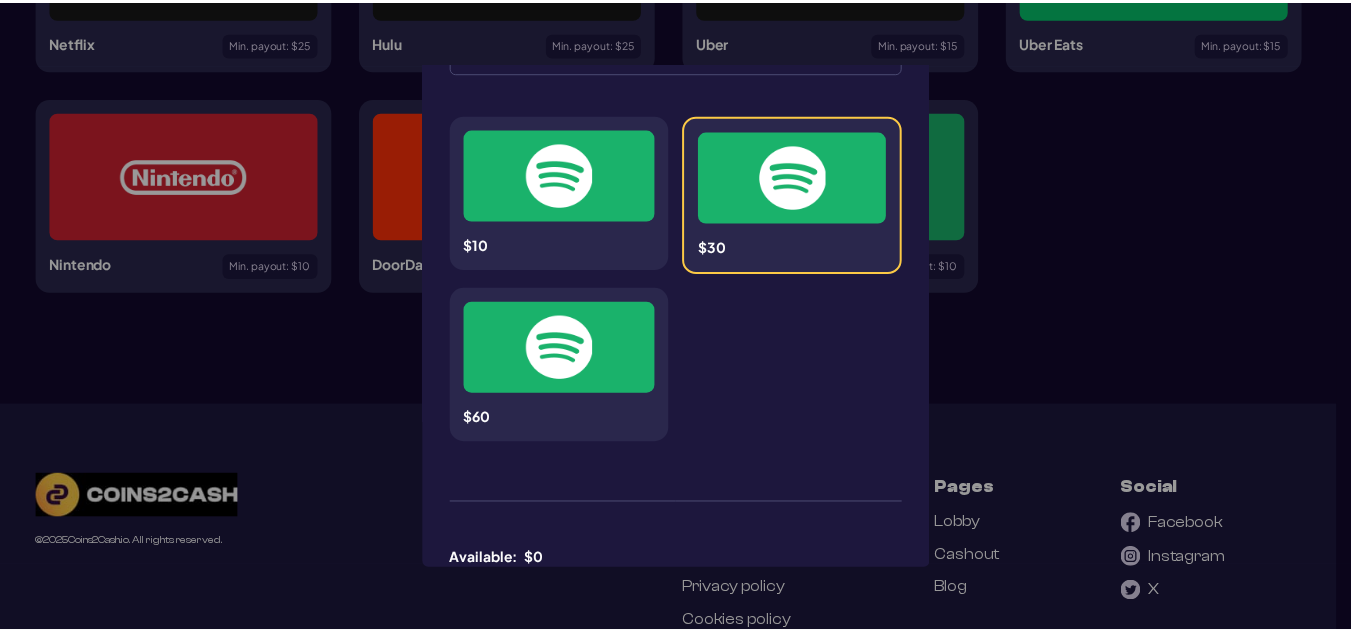 scroll, scrollTop: 0, scrollLeft: 0, axis: both 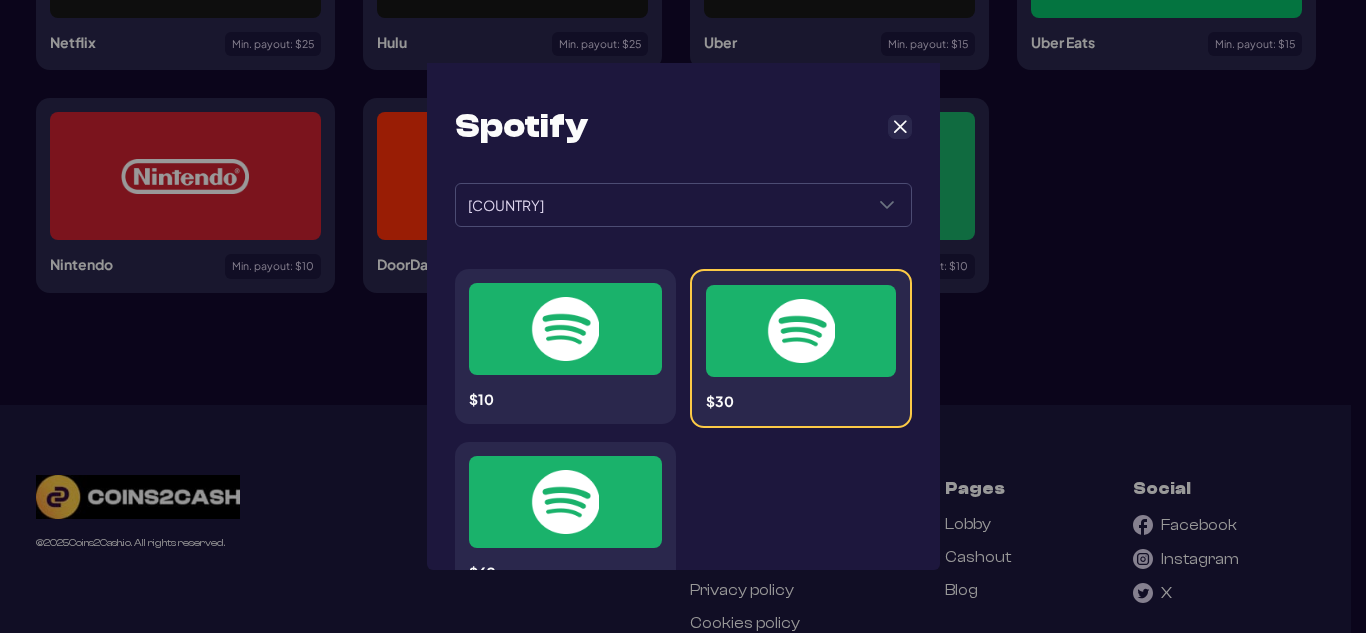 click on "Spotify   ****** ****** [COUNTRY] $10 $30 $60 Available: $ 0 Fee: $ 0 Price: $30 Withdraw" at bounding box center (683, 316) 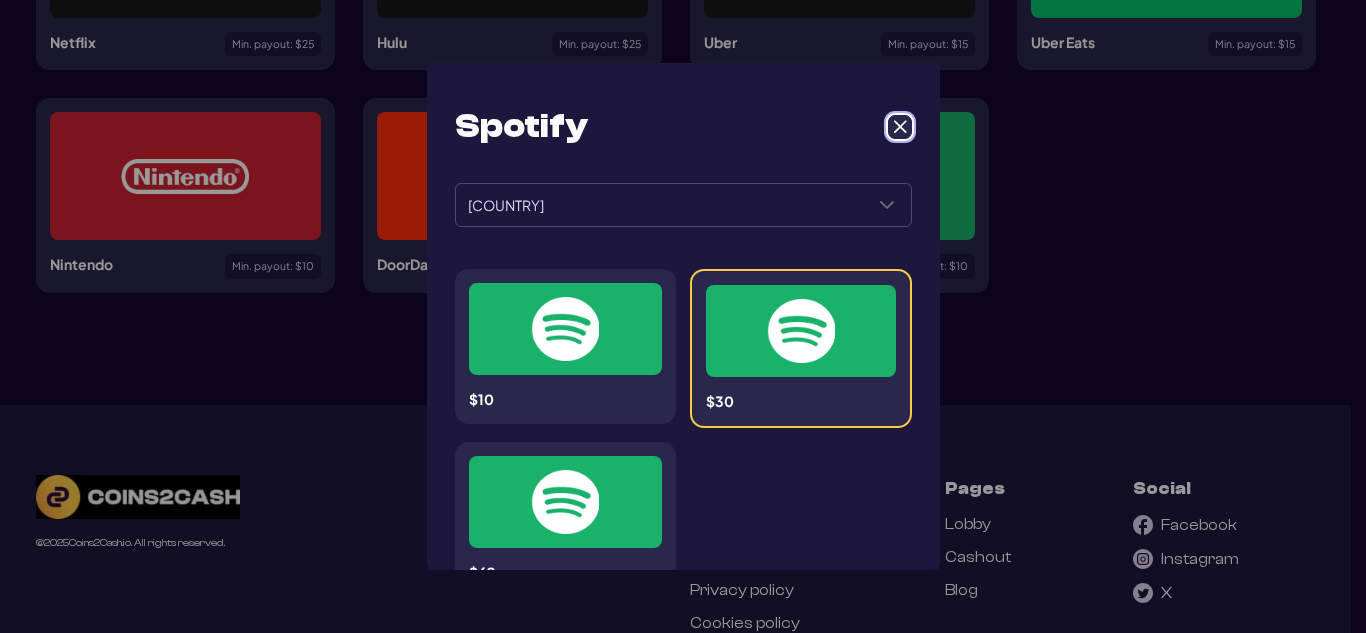click at bounding box center [900, 127] 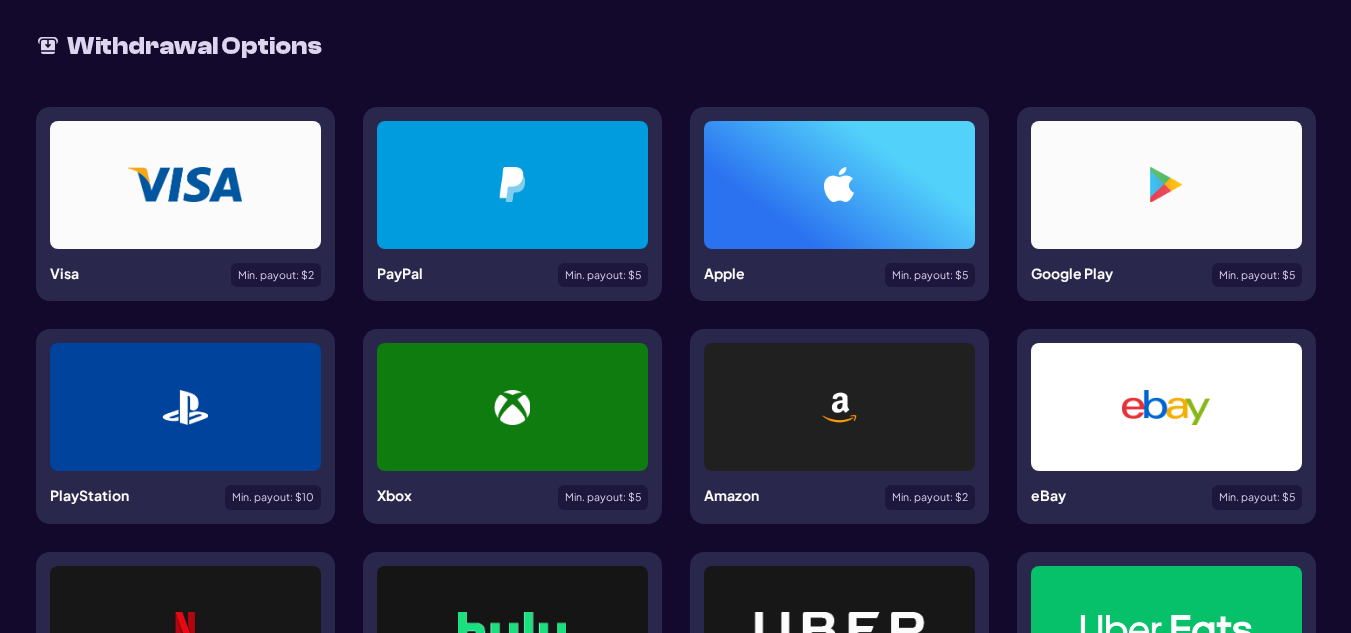 scroll, scrollTop: 700, scrollLeft: 0, axis: vertical 